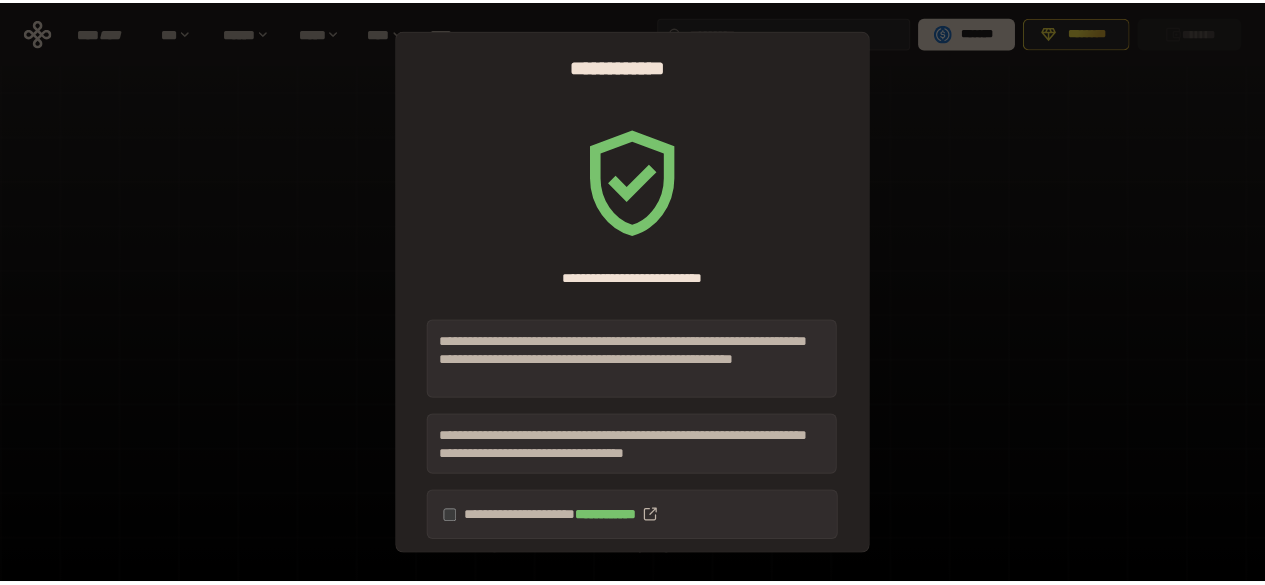 scroll, scrollTop: 0, scrollLeft: 0, axis: both 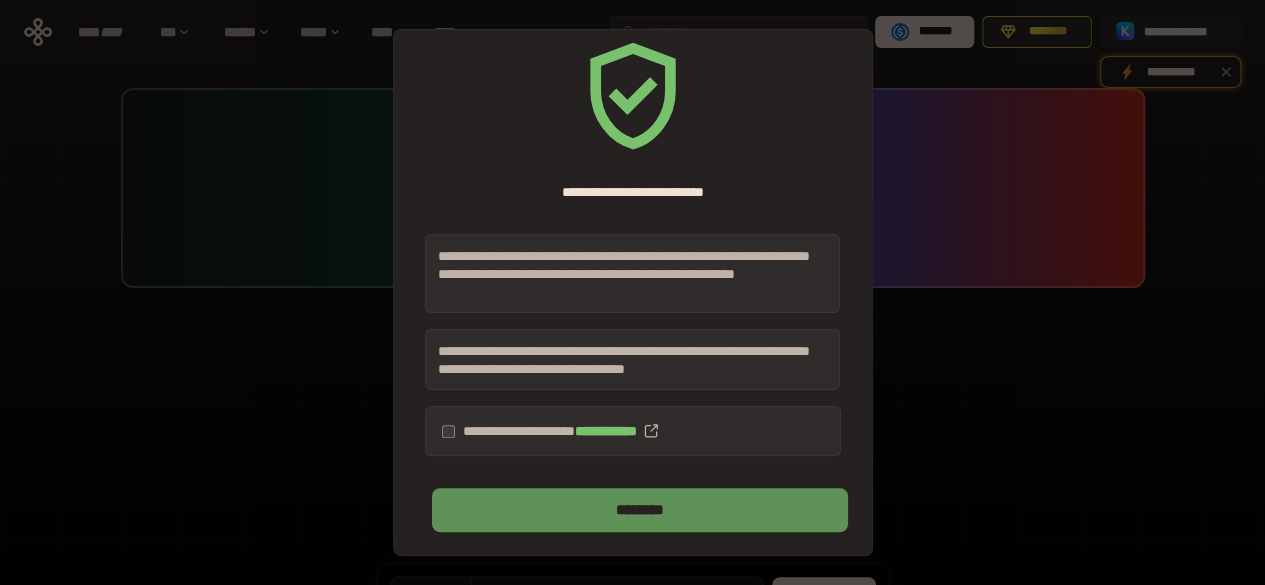 click on "********" at bounding box center [639, 510] 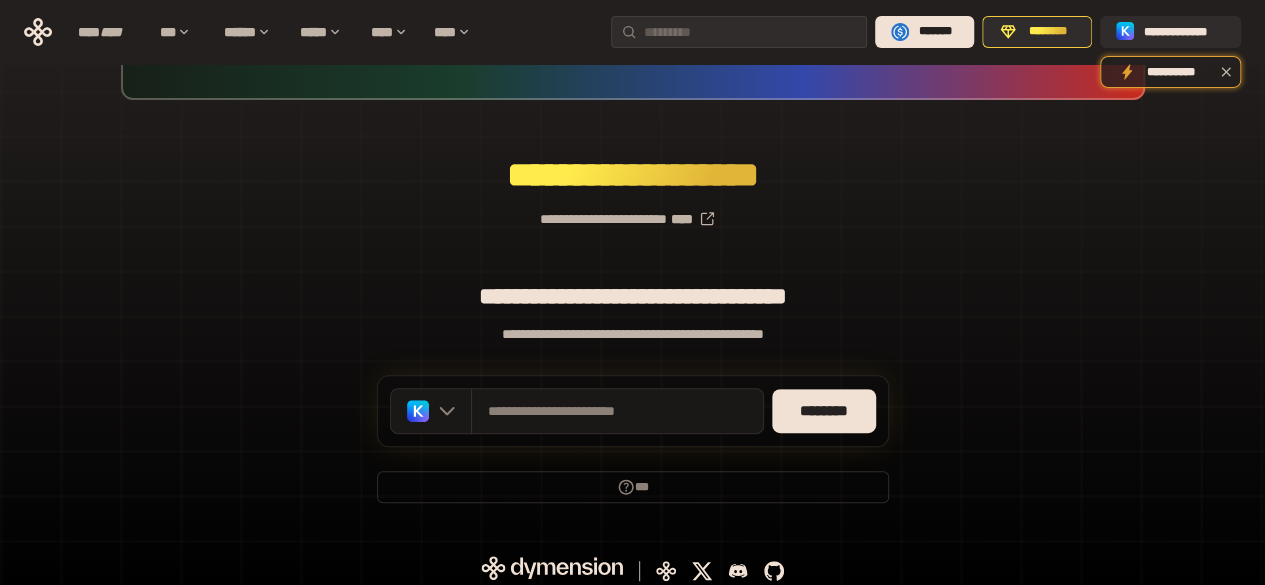 scroll, scrollTop: 197, scrollLeft: 0, axis: vertical 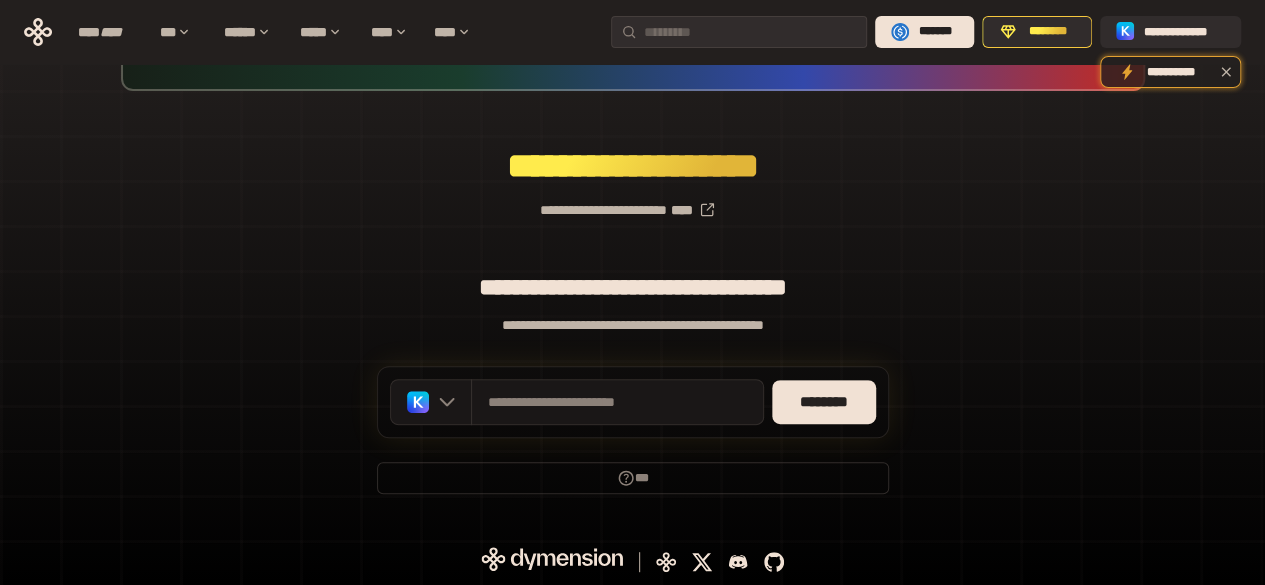 click on "**********" at bounding box center [632, 202] 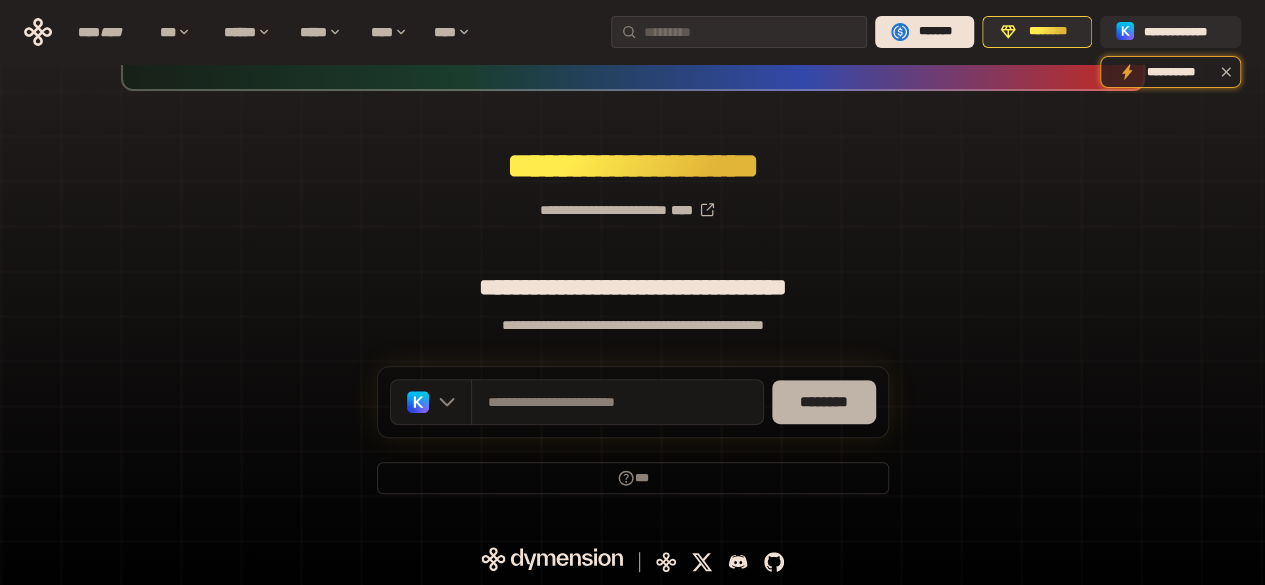 click on "********" at bounding box center (824, 402) 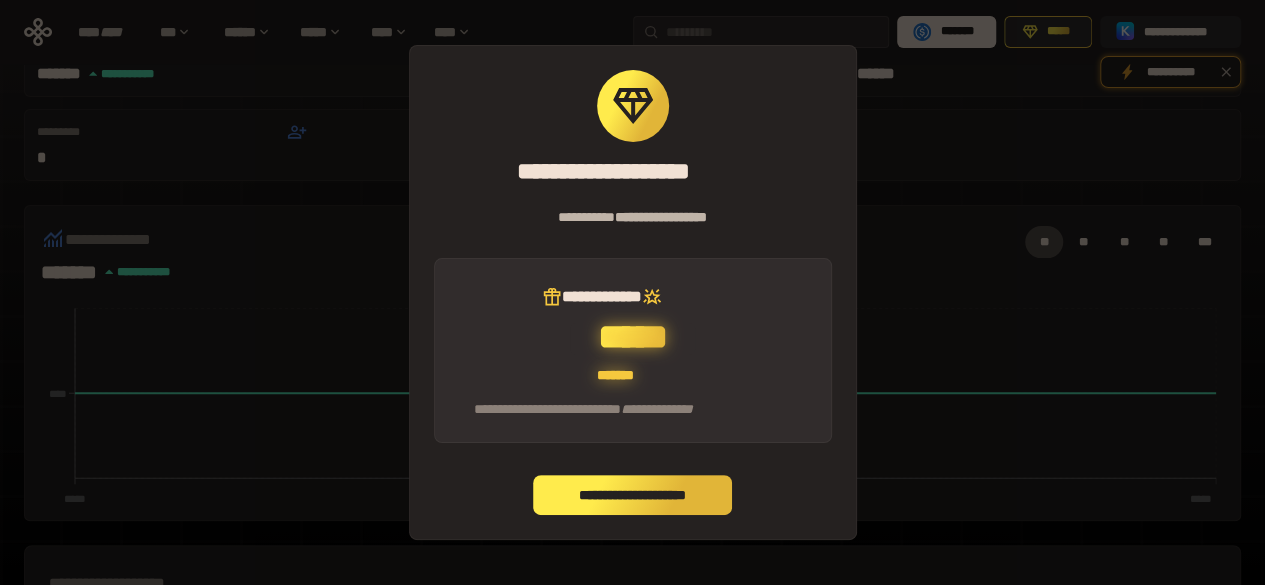 click on "**********" at bounding box center [633, 495] 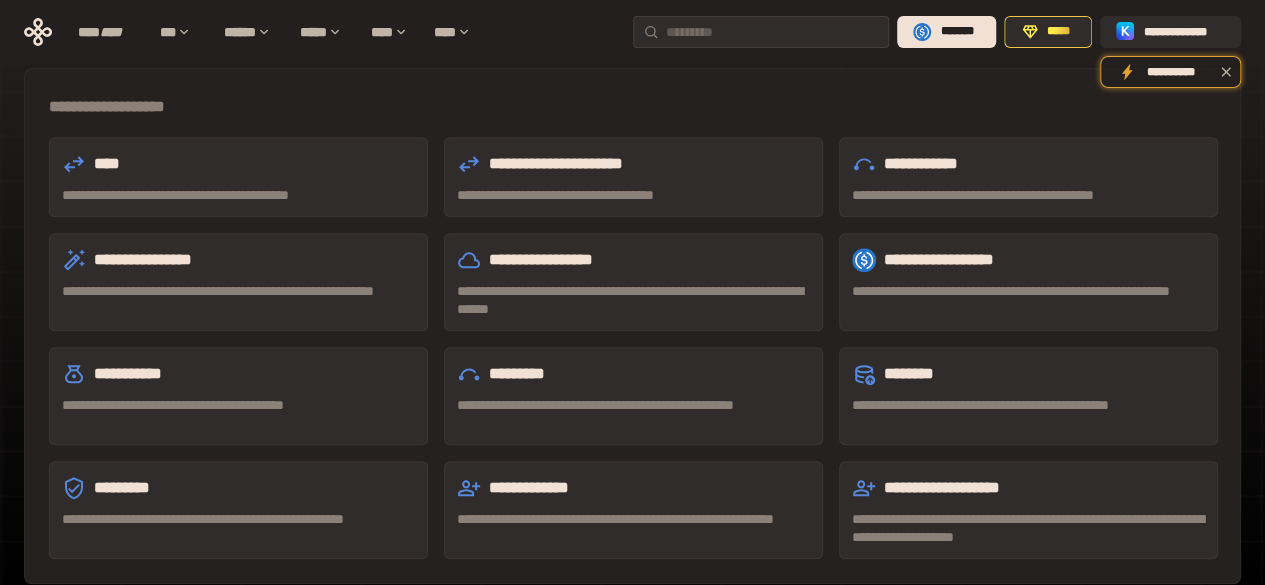 scroll, scrollTop: 675, scrollLeft: 0, axis: vertical 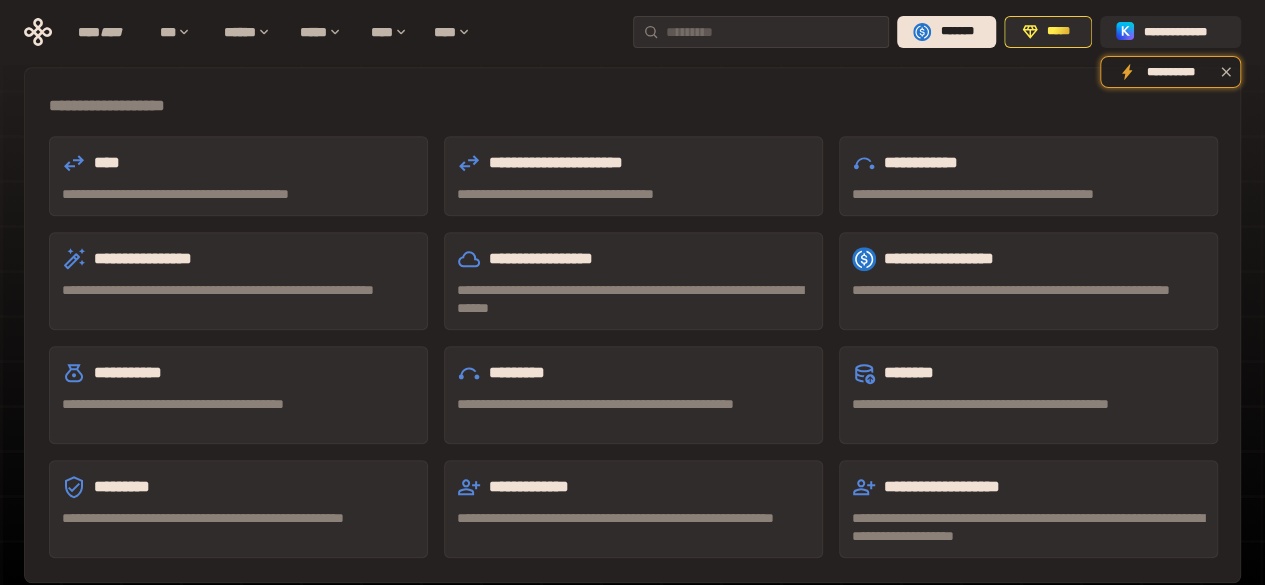 click on "**********" at bounding box center (238, 527) 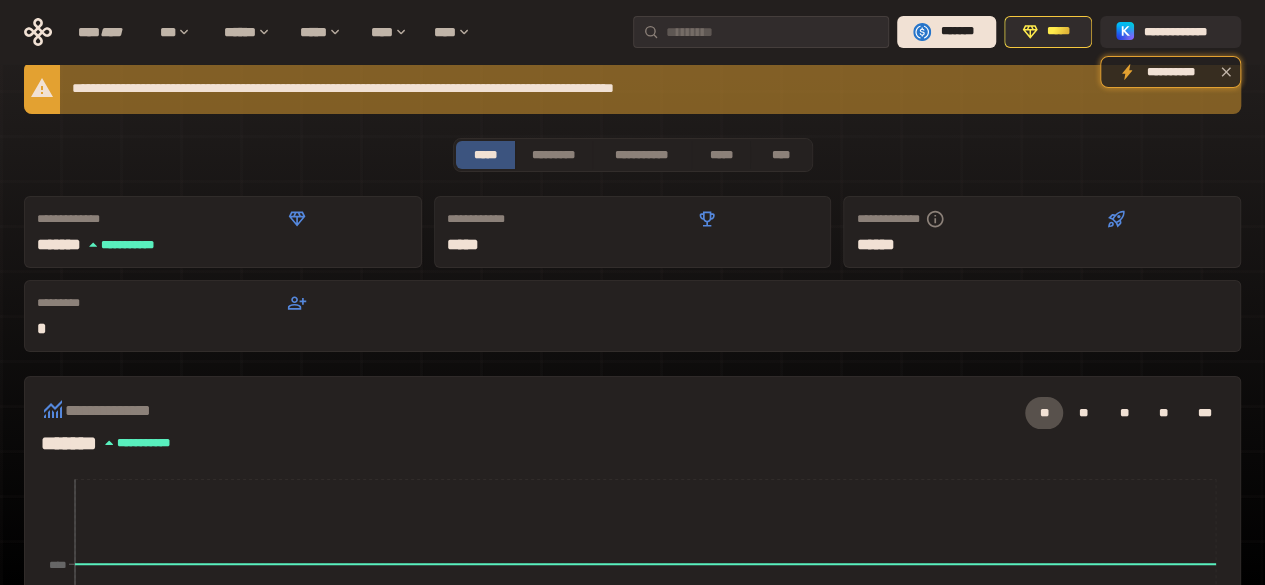 scroll, scrollTop: 0, scrollLeft: 0, axis: both 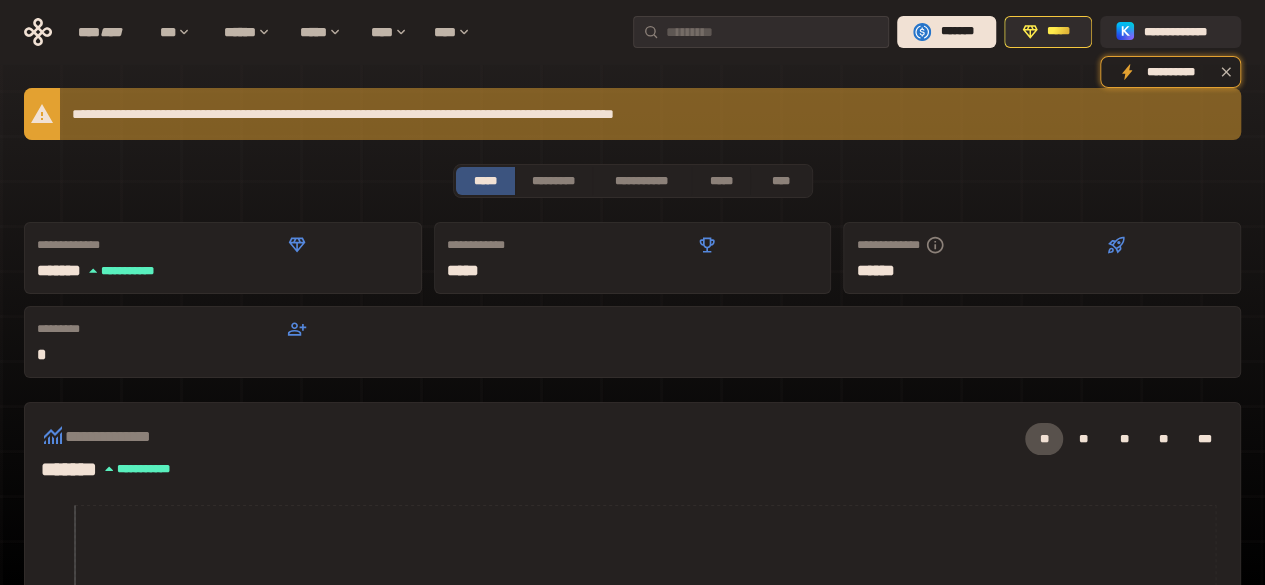 click on "*****" at bounding box center (485, 181) 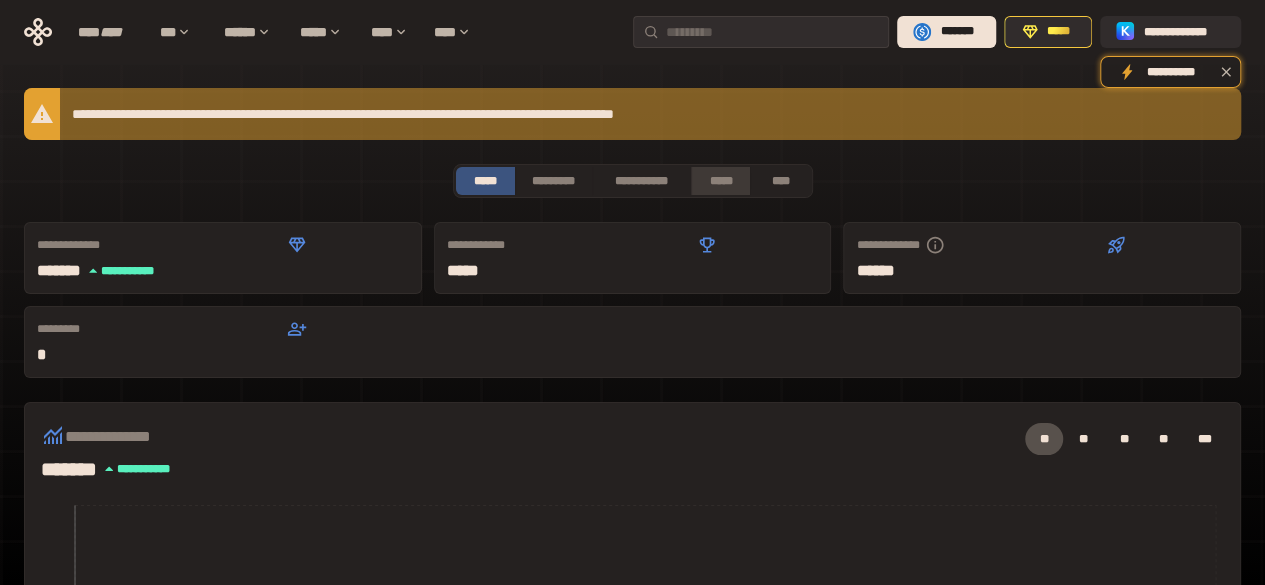click on "*****" at bounding box center [721, 181] 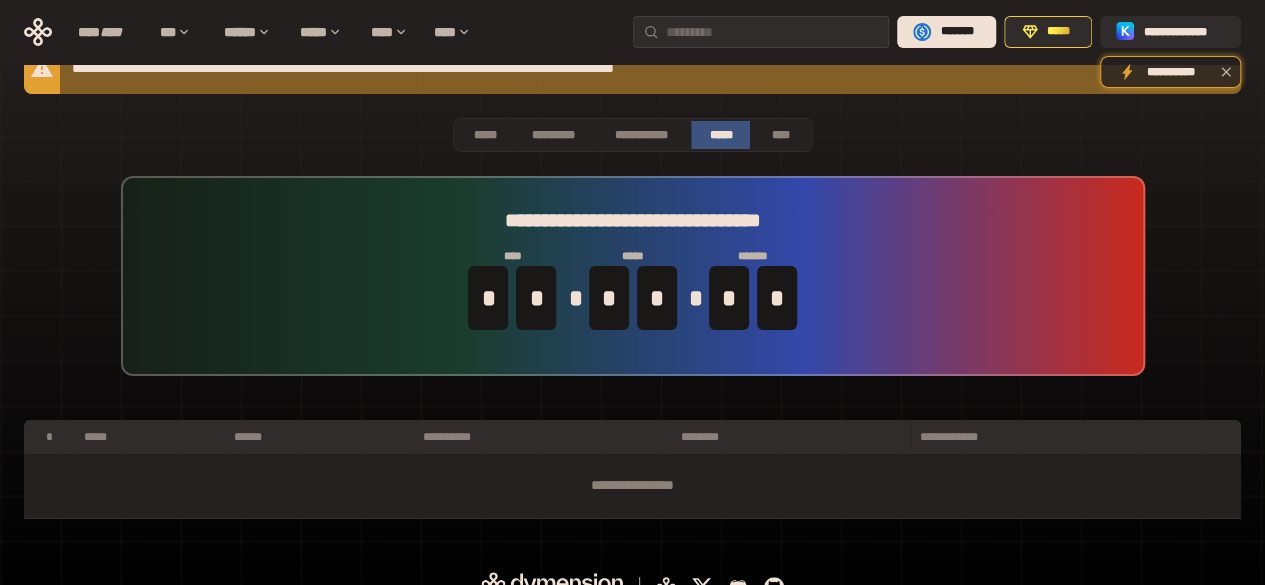 scroll, scrollTop: 70, scrollLeft: 0, axis: vertical 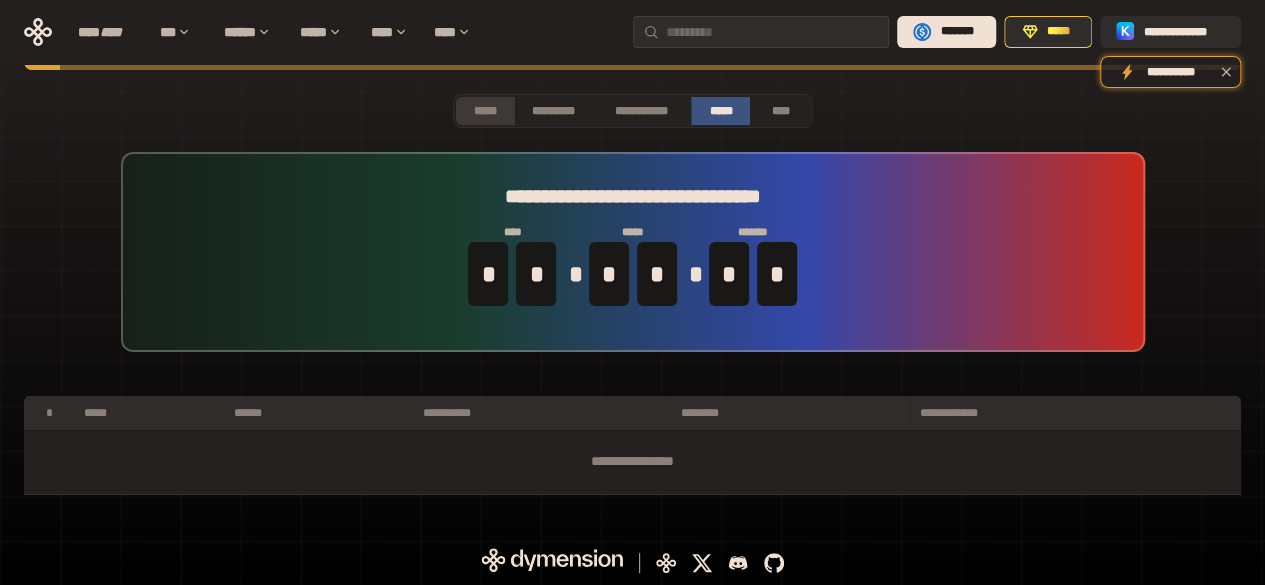 click on "*****" at bounding box center [485, 111] 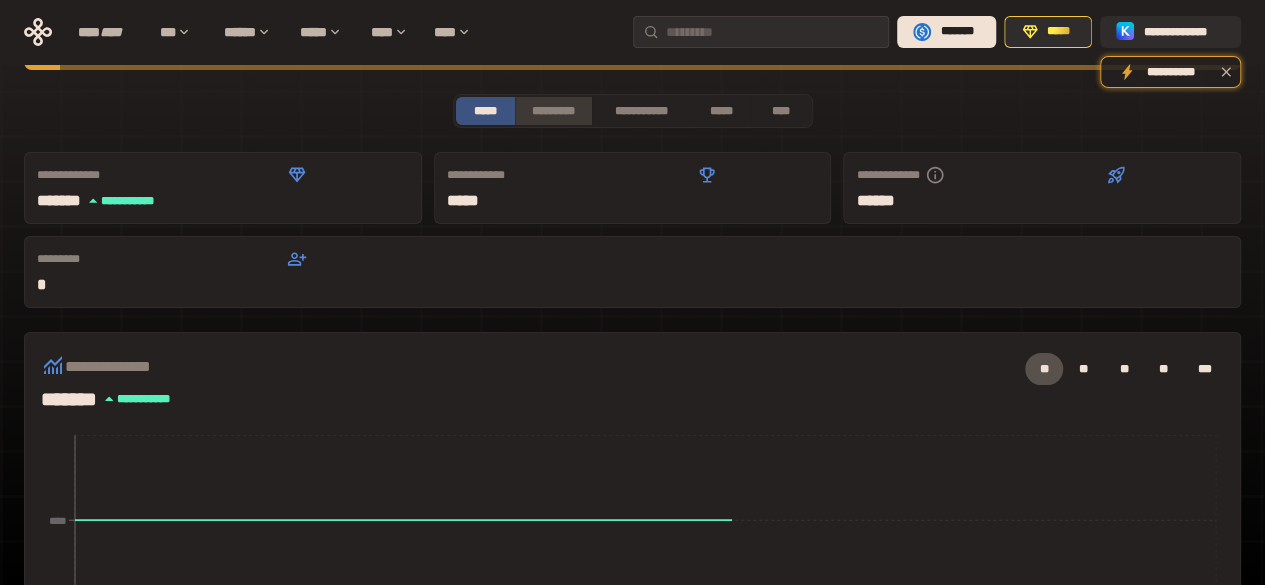 click on "*********" at bounding box center [553, 111] 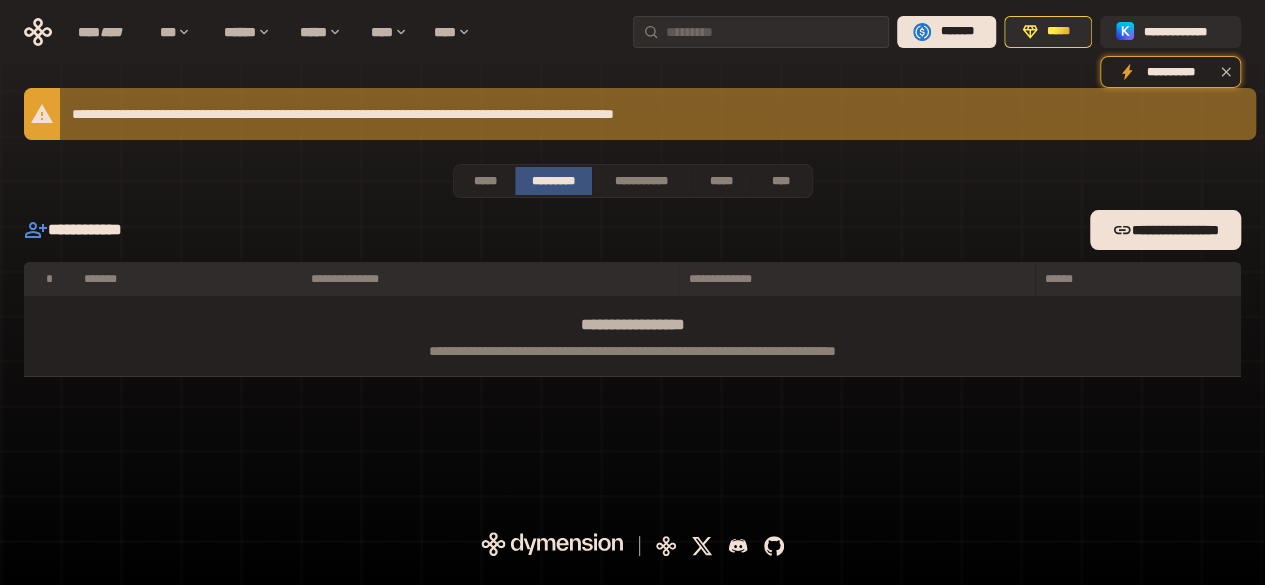 scroll, scrollTop: 0, scrollLeft: 0, axis: both 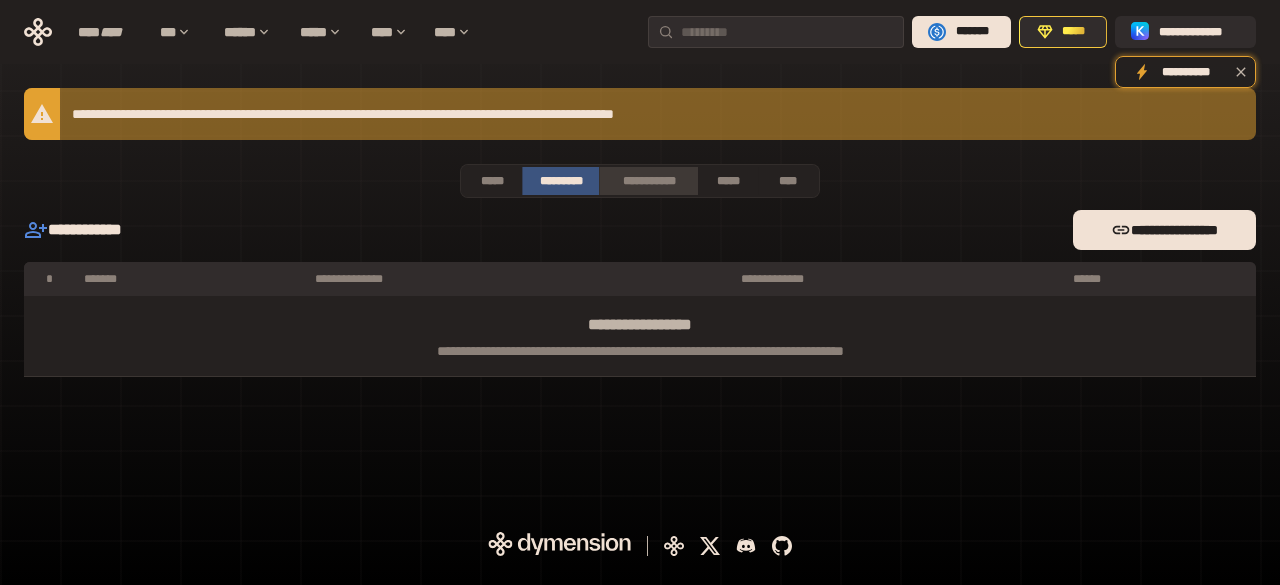 click on "**********" at bounding box center (648, 181) 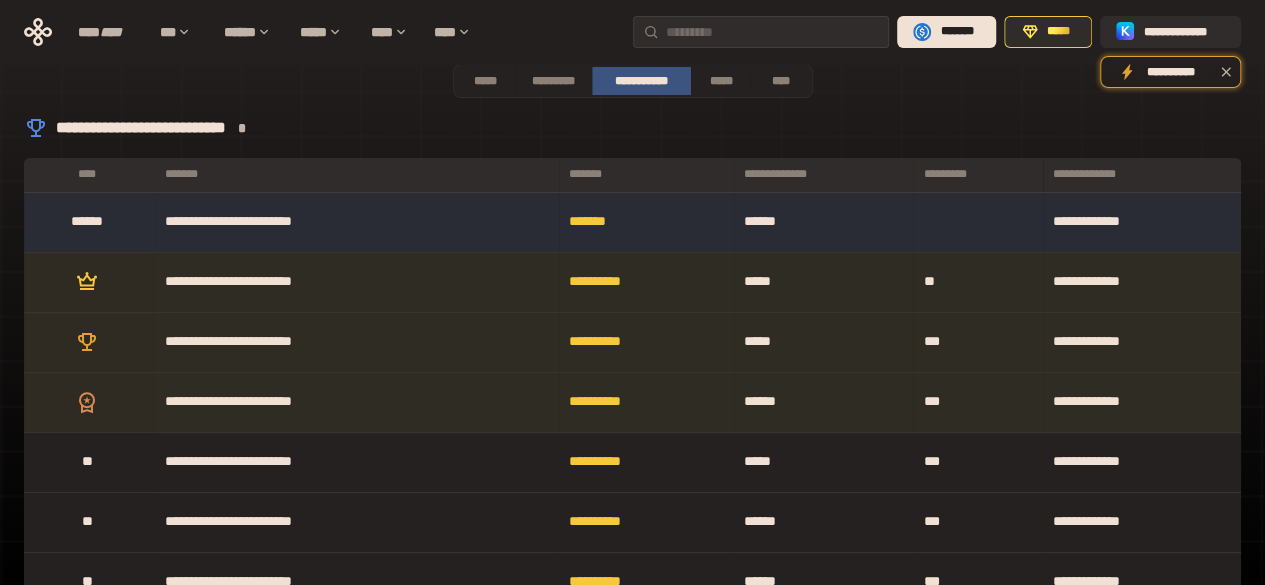 scroll, scrollTop: 0, scrollLeft: 0, axis: both 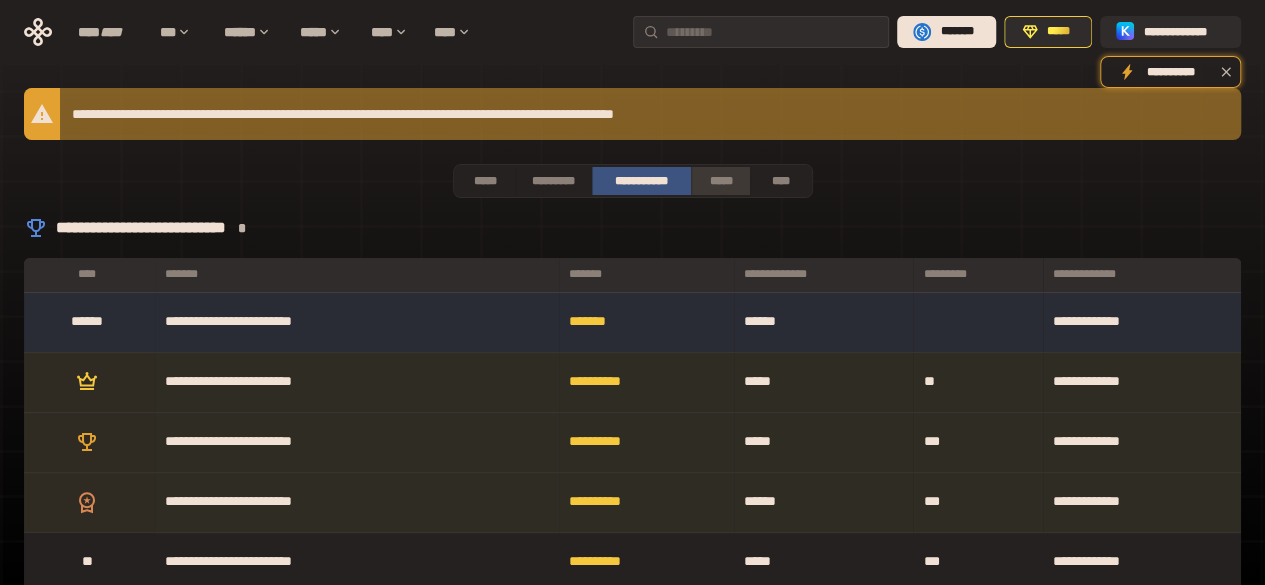 click on "*****" at bounding box center (721, 181) 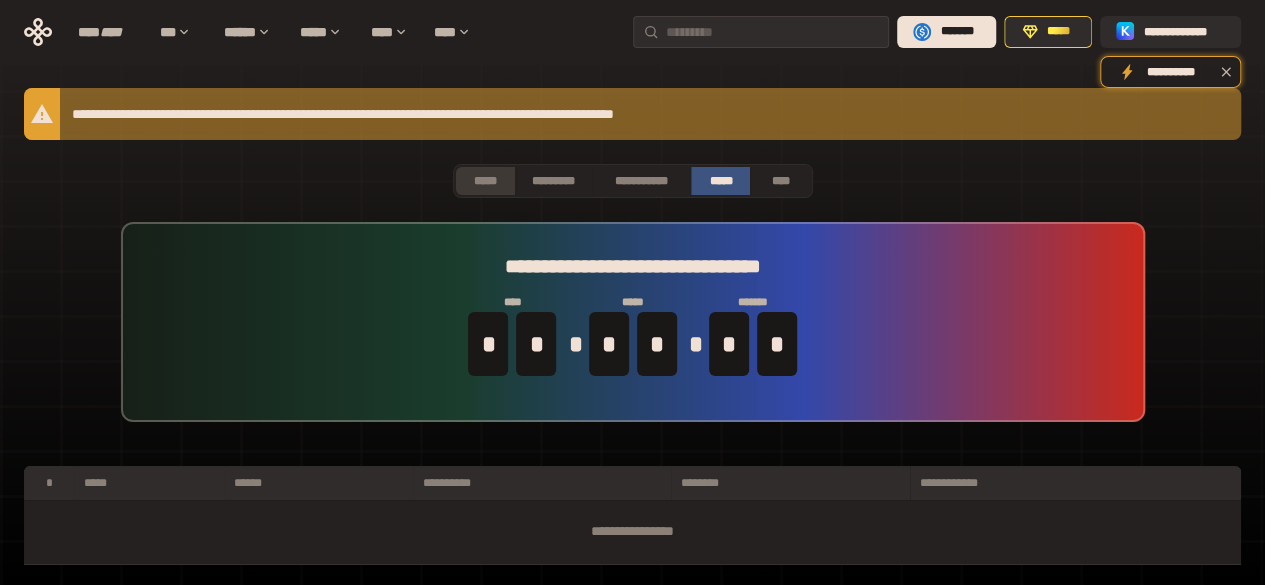 click on "*****" at bounding box center [485, 181] 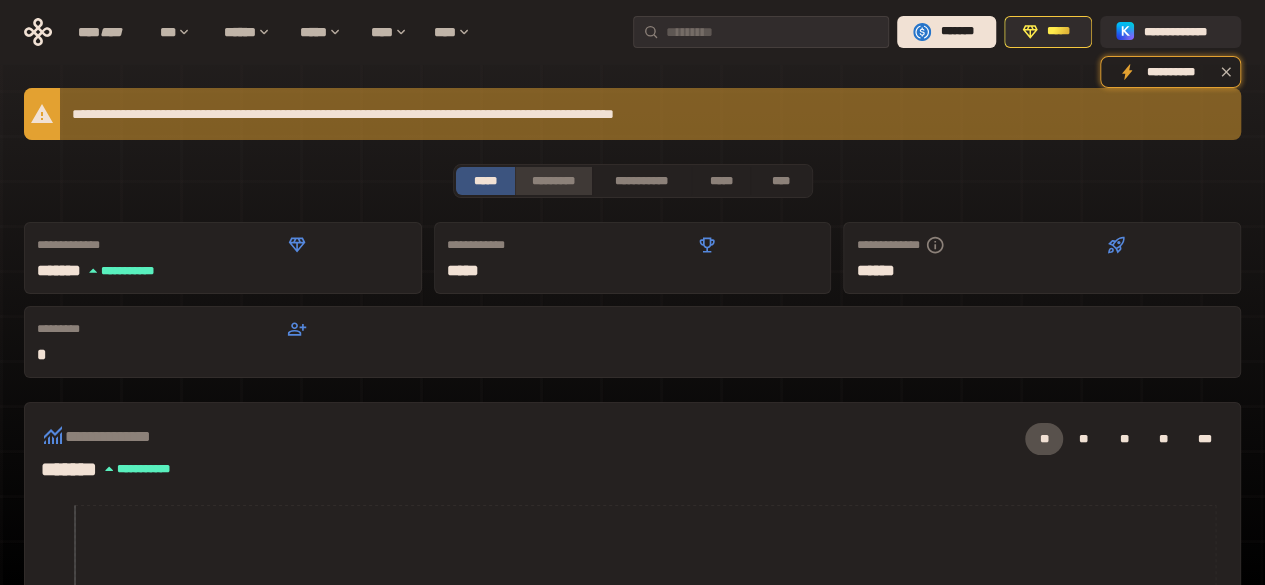 click on "*********" at bounding box center [553, 181] 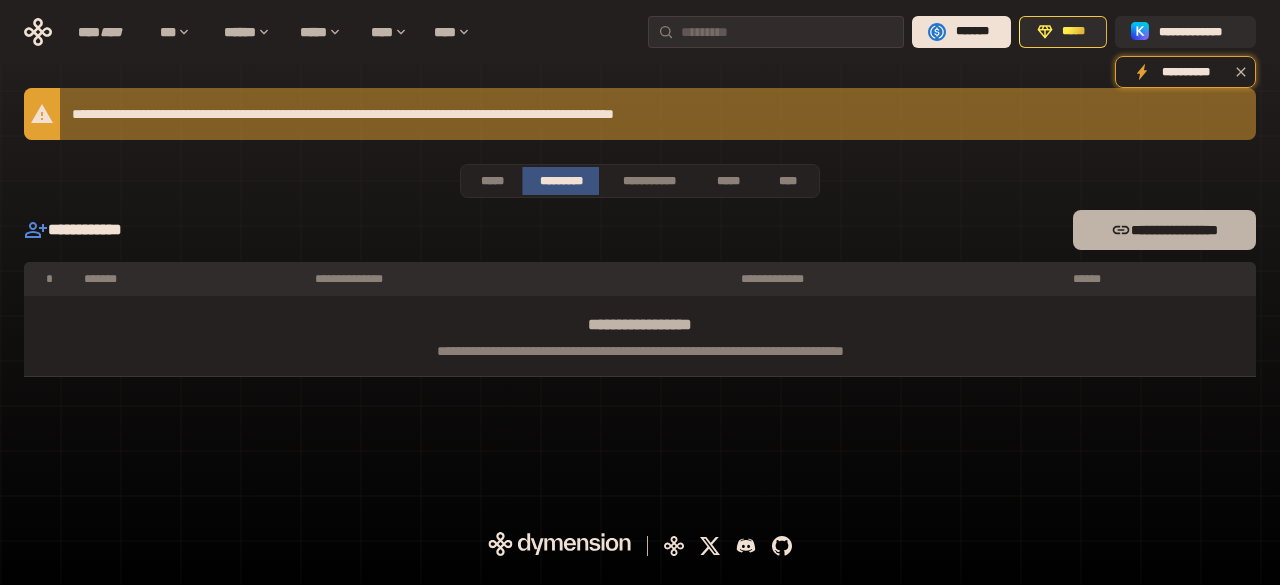 click on "**********" at bounding box center (1164, 230) 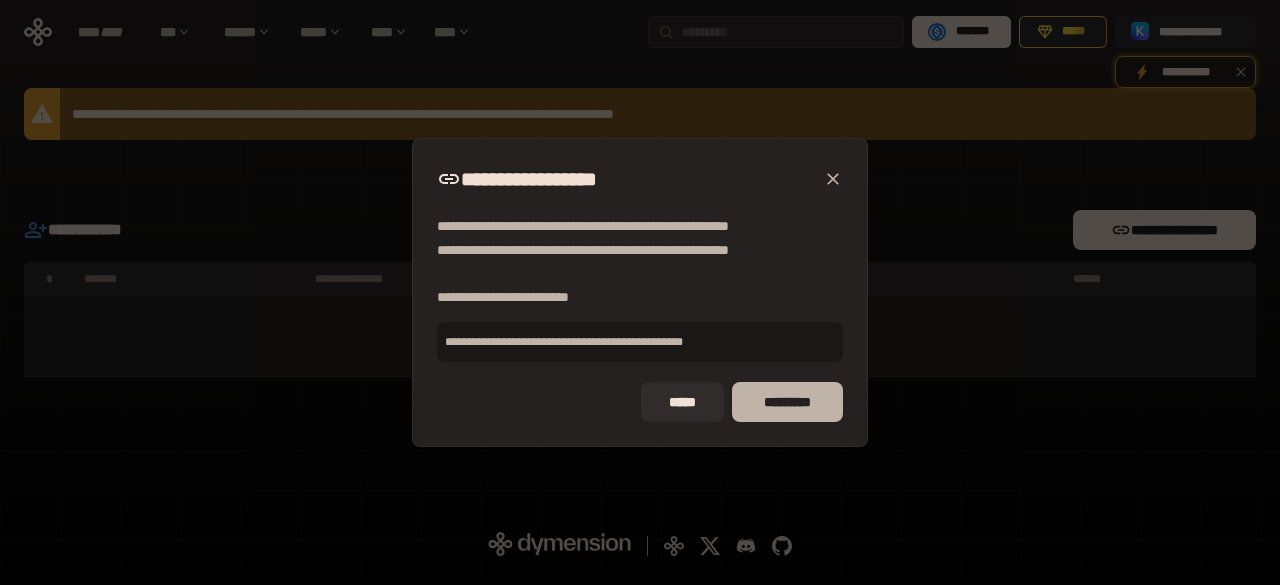 click on "*********" at bounding box center [787, 402] 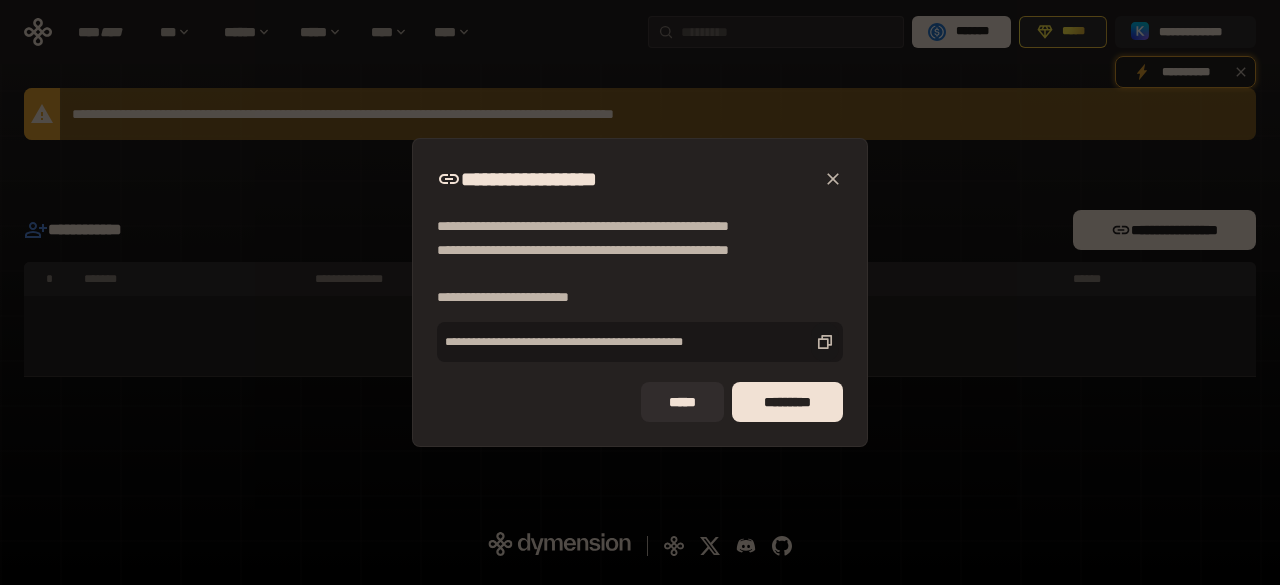 click 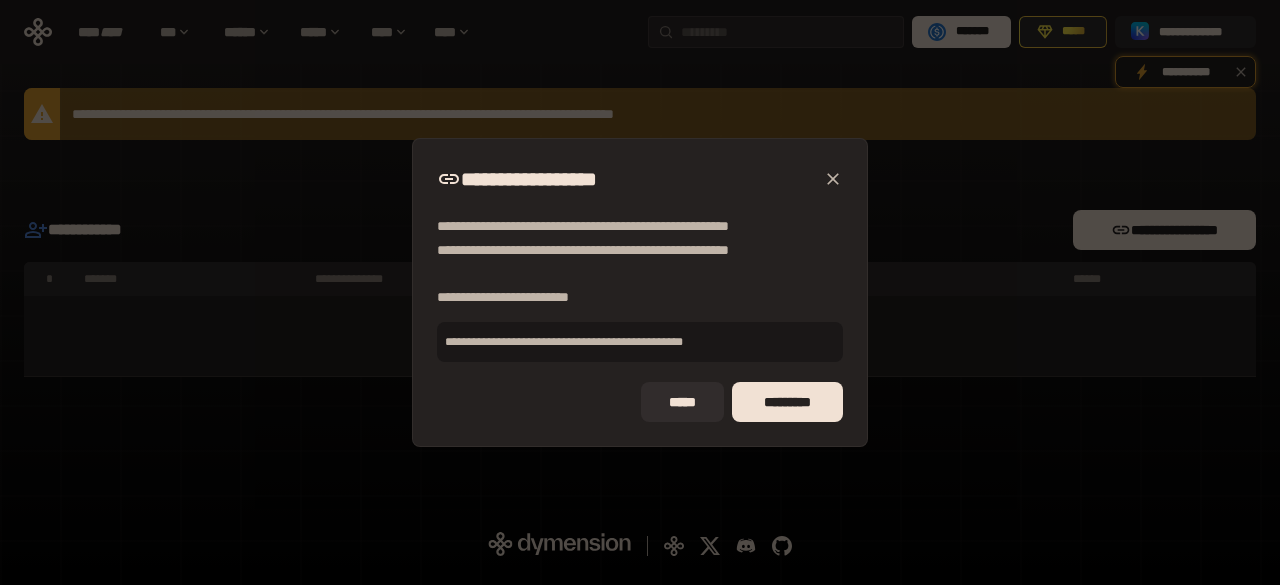 click 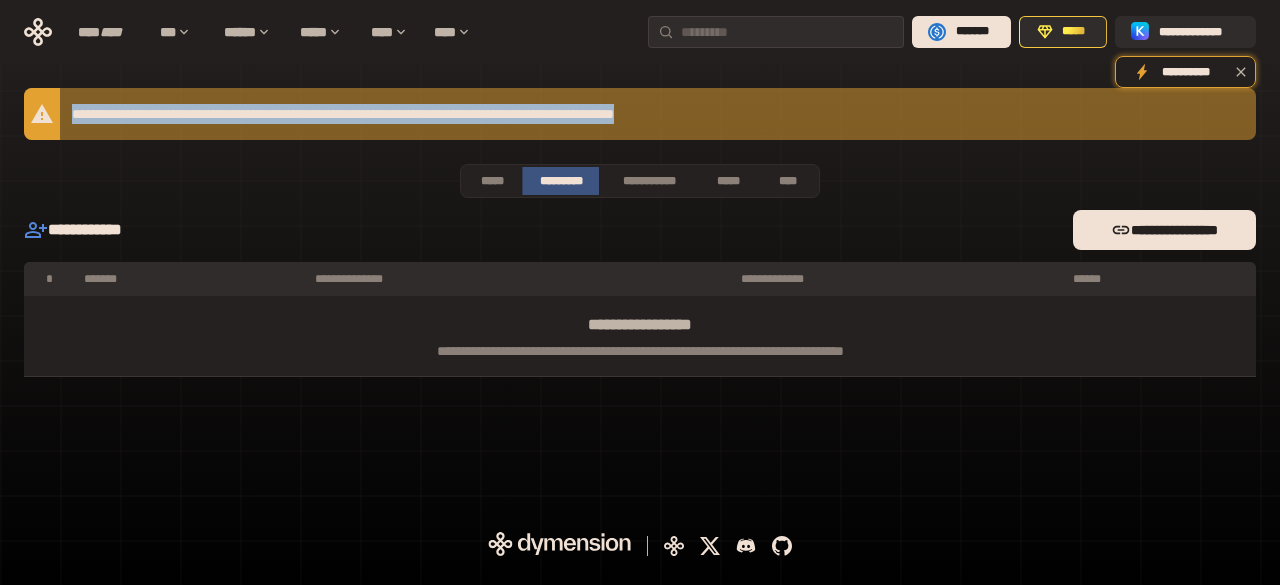 drag, startPoint x: 62, startPoint y: 119, endPoint x: 798, endPoint y: 131, distance: 736.09784 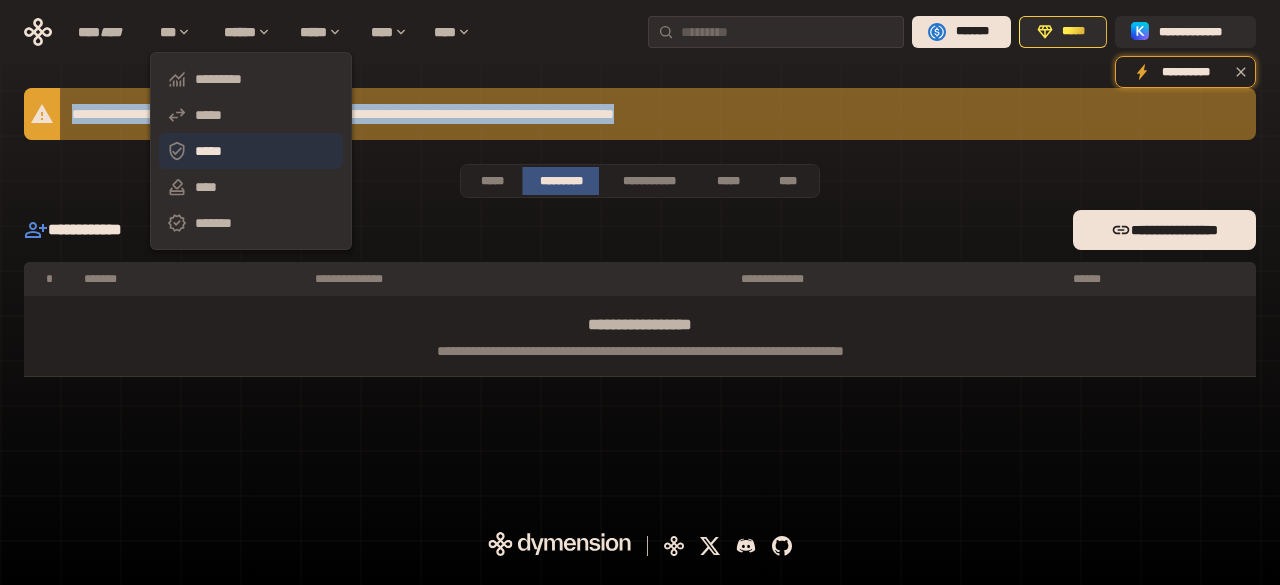 click on "*****" at bounding box center (251, 151) 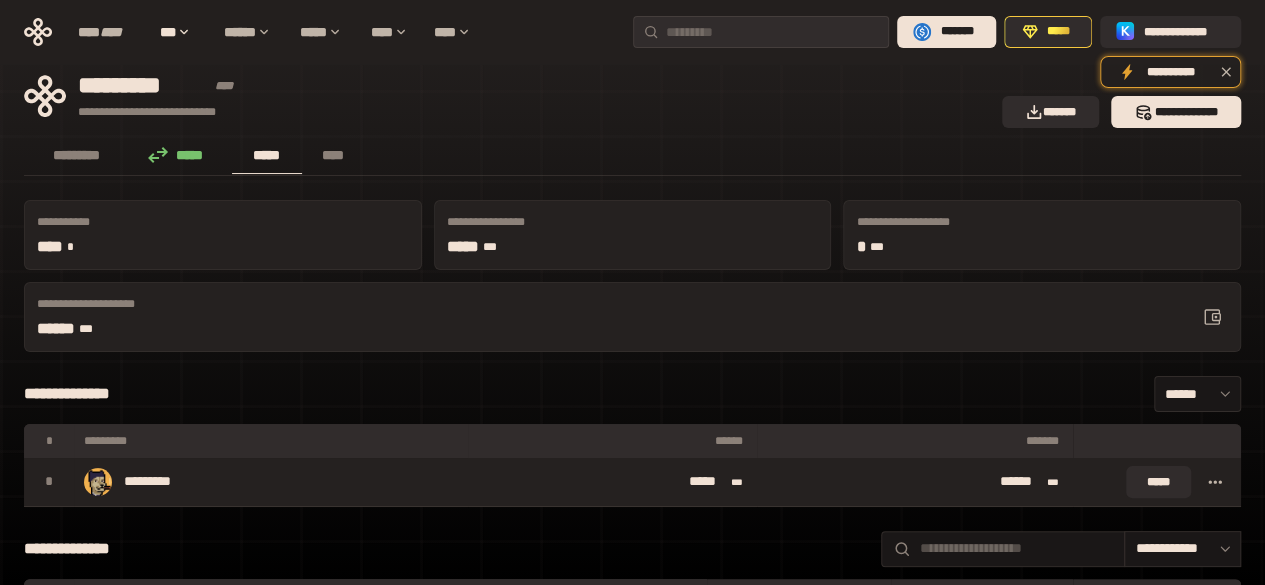 scroll, scrollTop: 100, scrollLeft: 0, axis: vertical 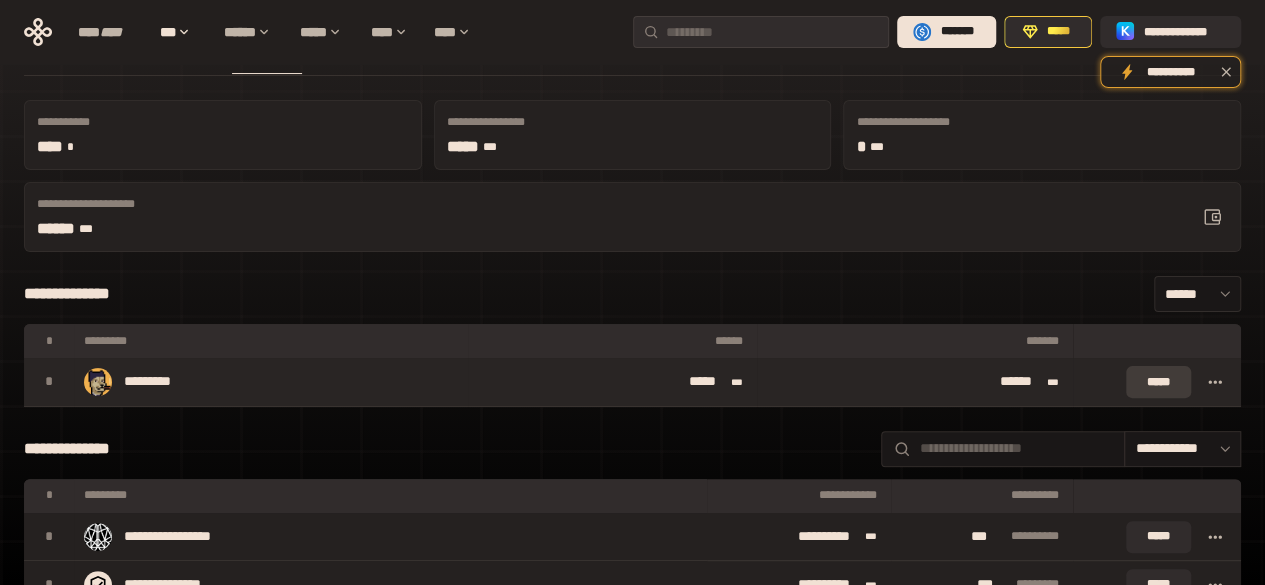 click on "*****" at bounding box center (1158, 382) 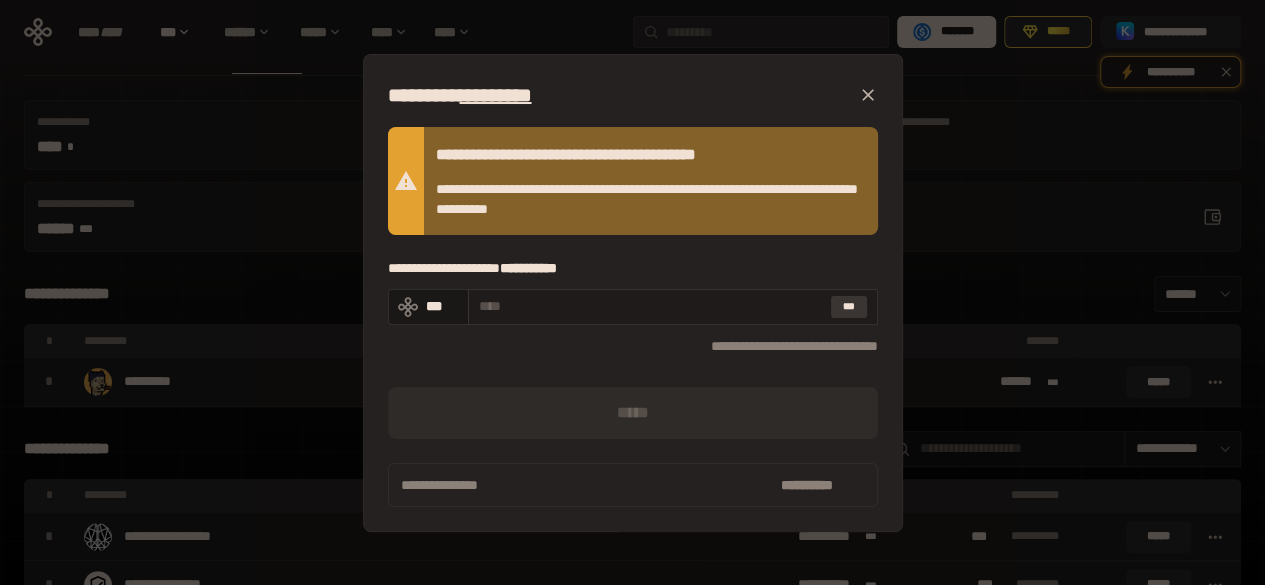 click on "***" at bounding box center [849, 307] 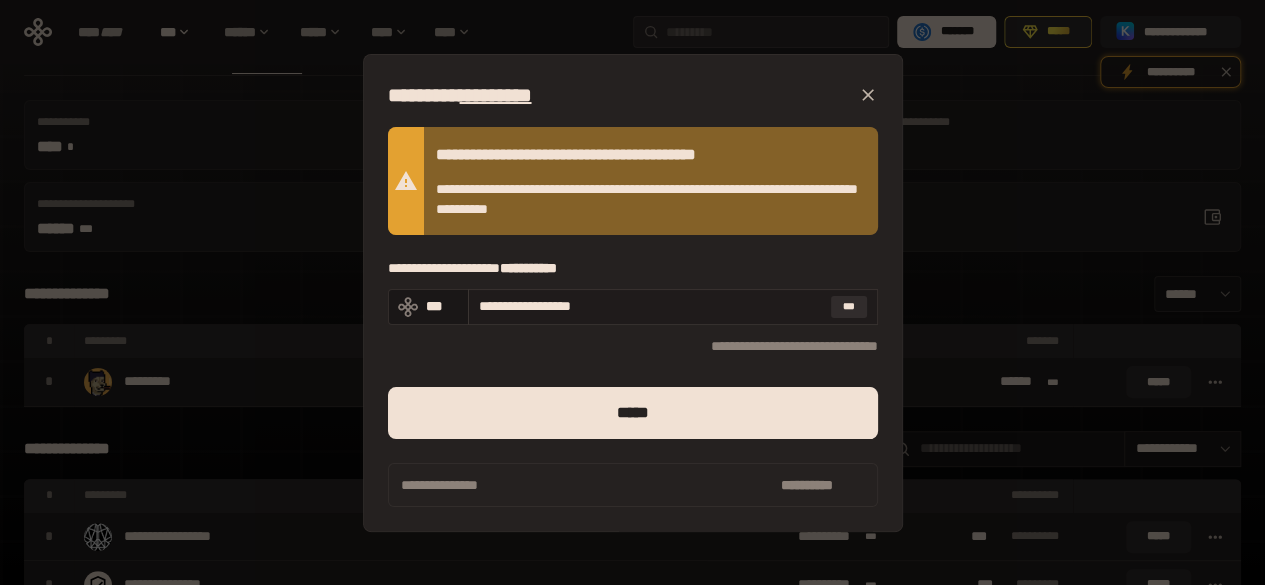 drag, startPoint x: 728, startPoint y: 300, endPoint x: 494, endPoint y: 295, distance: 234.0534 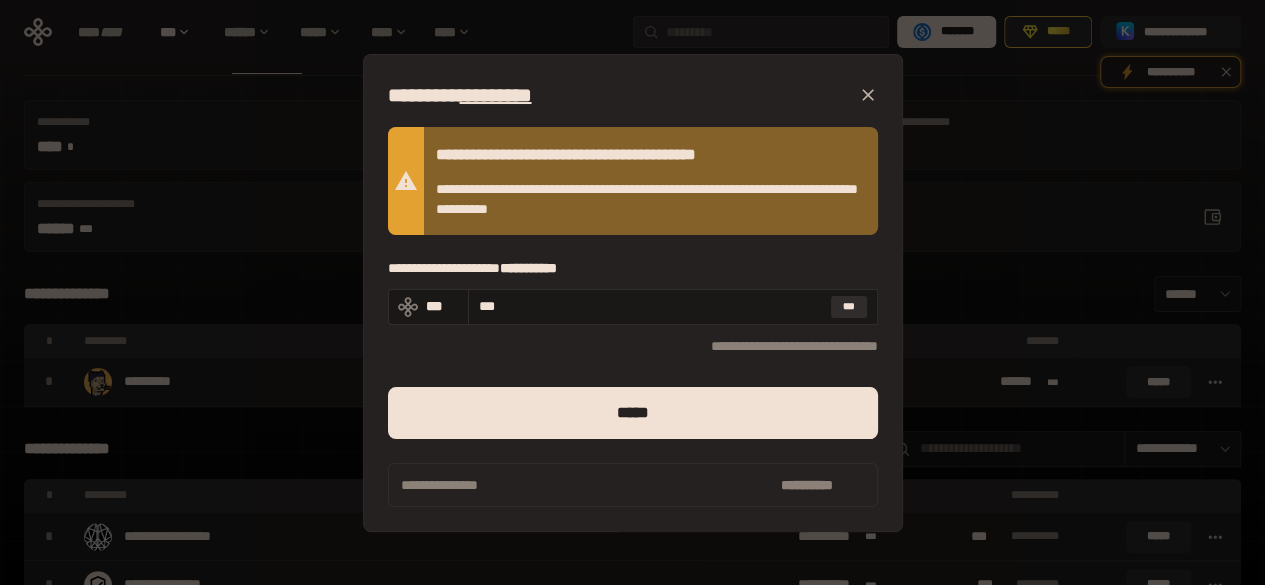 type on "***" 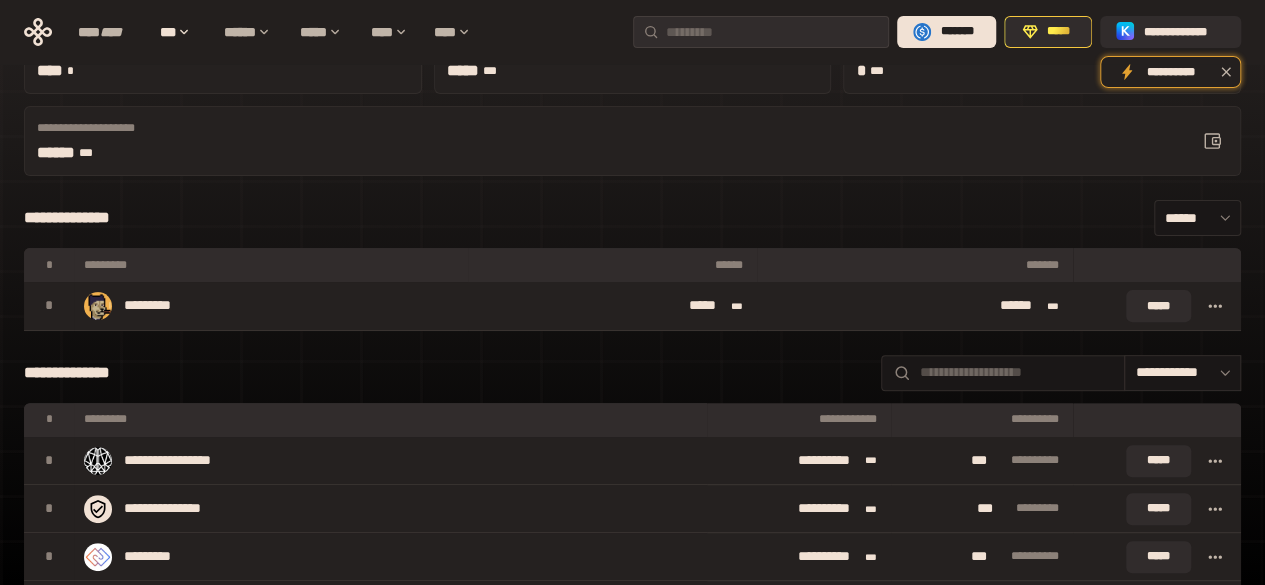 scroll, scrollTop: 0, scrollLeft: 0, axis: both 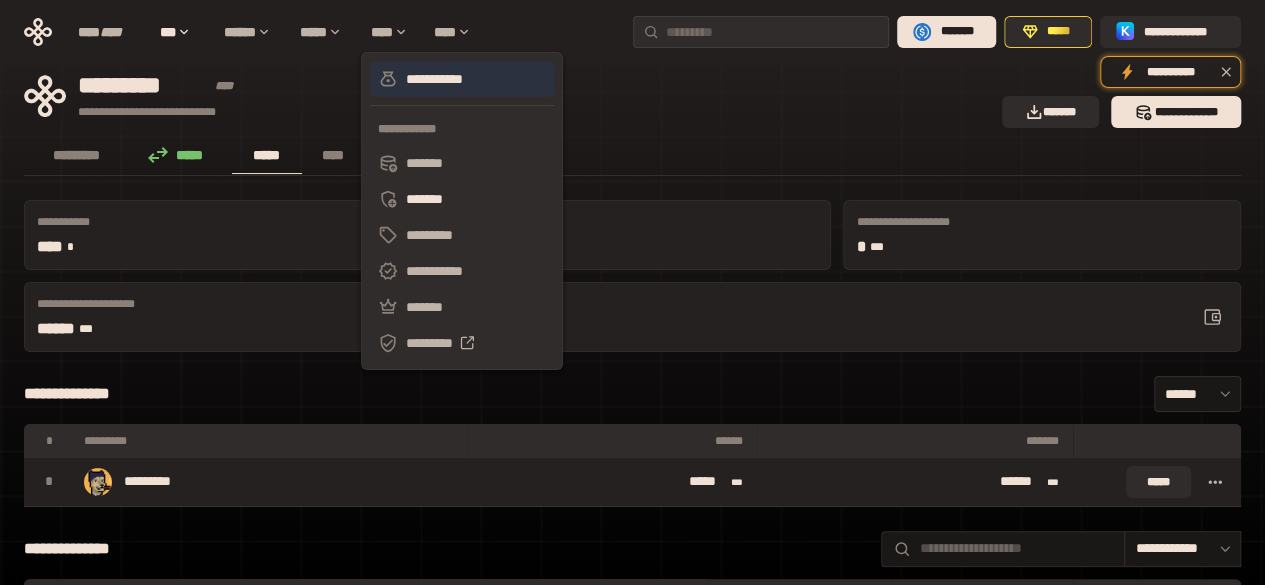 click on "**********" at bounding box center (462, 79) 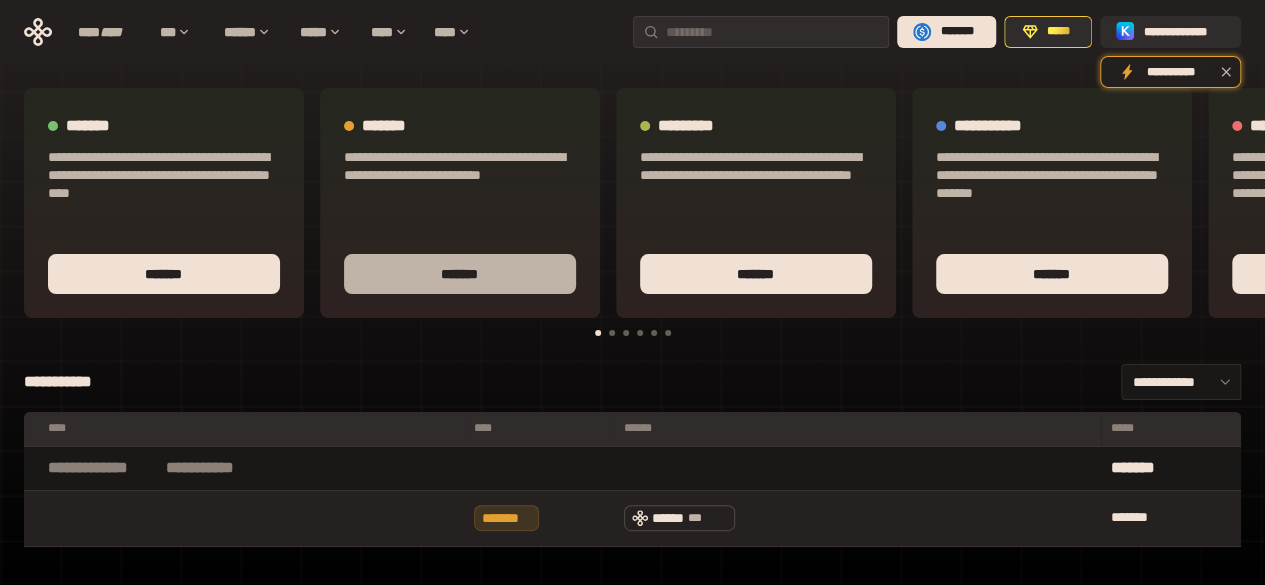 click on "*******" at bounding box center [460, 274] 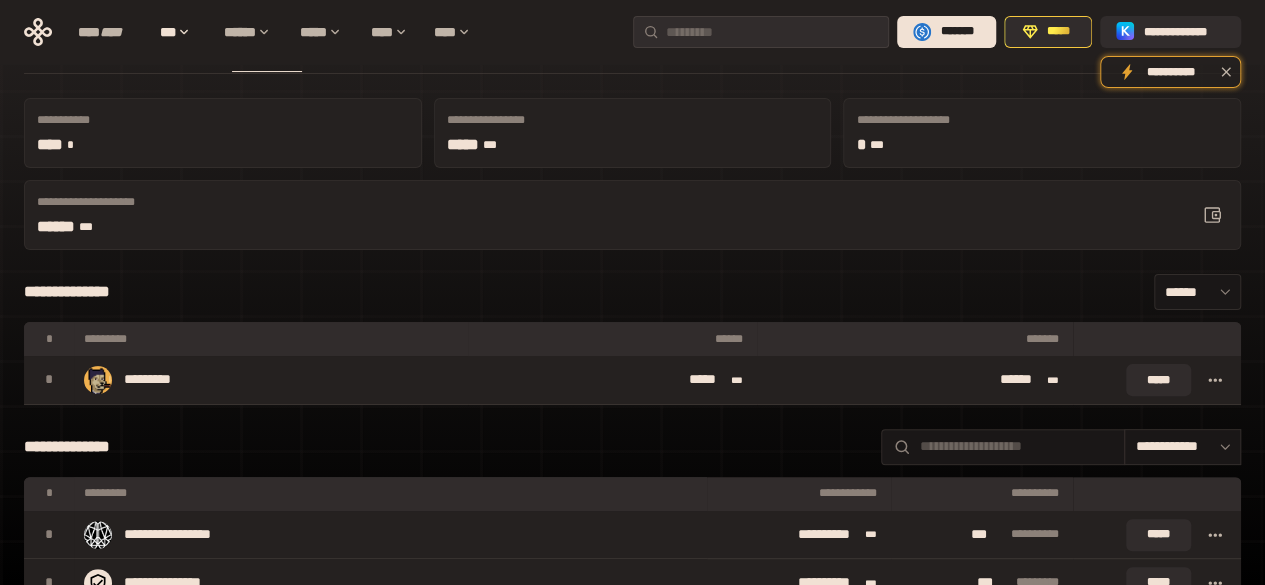 scroll, scrollTop: 100, scrollLeft: 0, axis: vertical 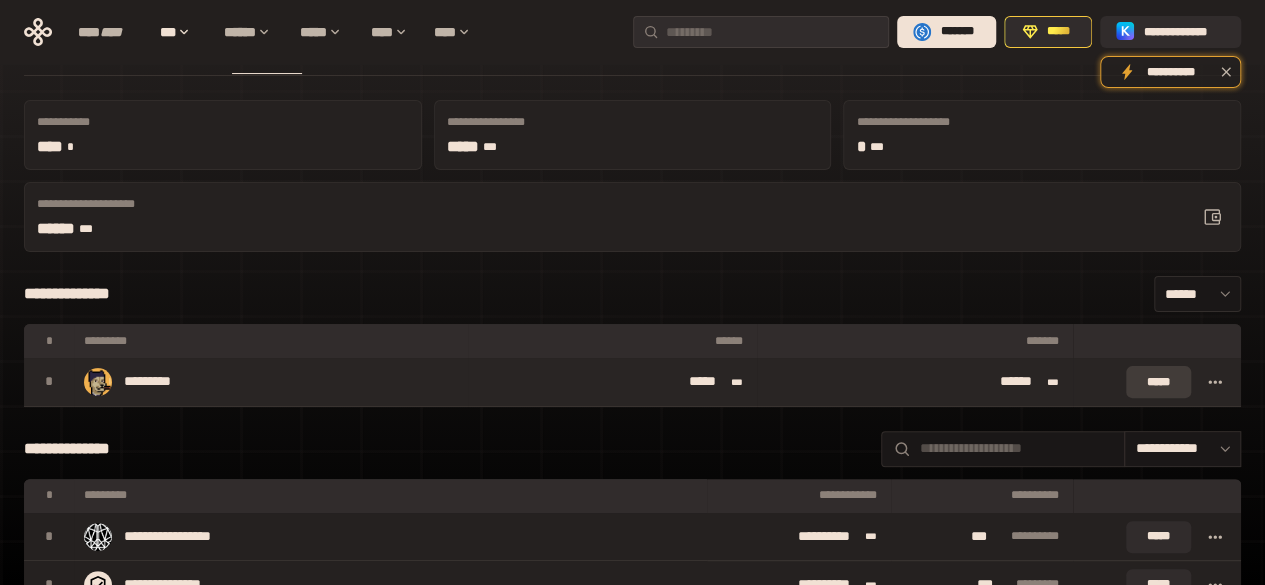 click on "*****" at bounding box center [1158, 382] 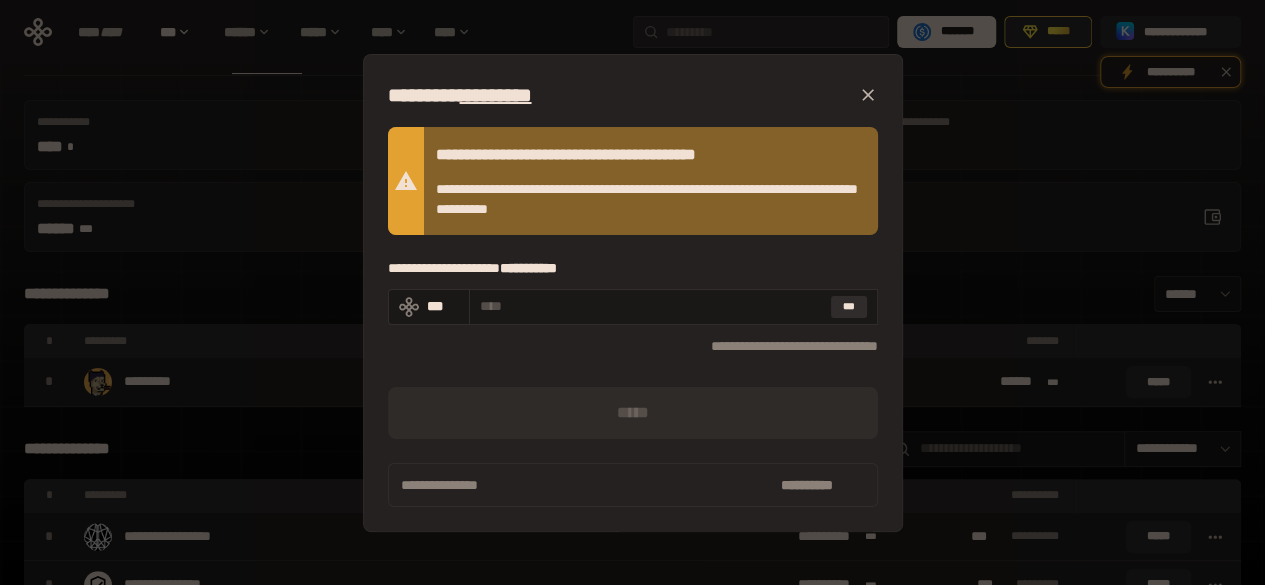 click 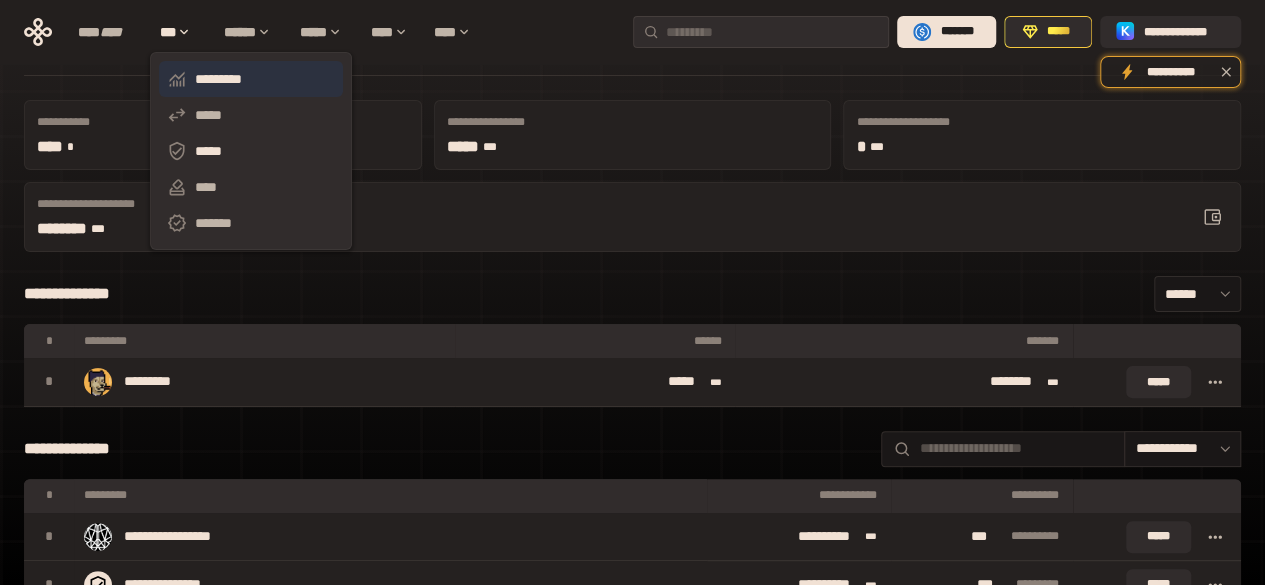 click on "*********" at bounding box center [251, 79] 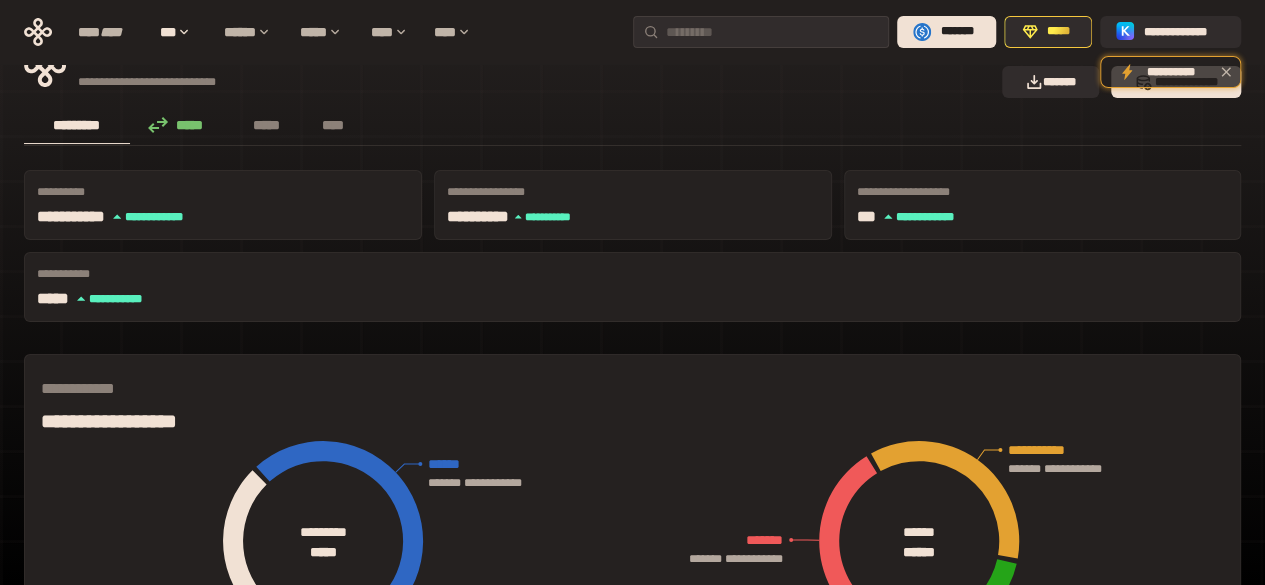 scroll, scrollTop: 0, scrollLeft: 0, axis: both 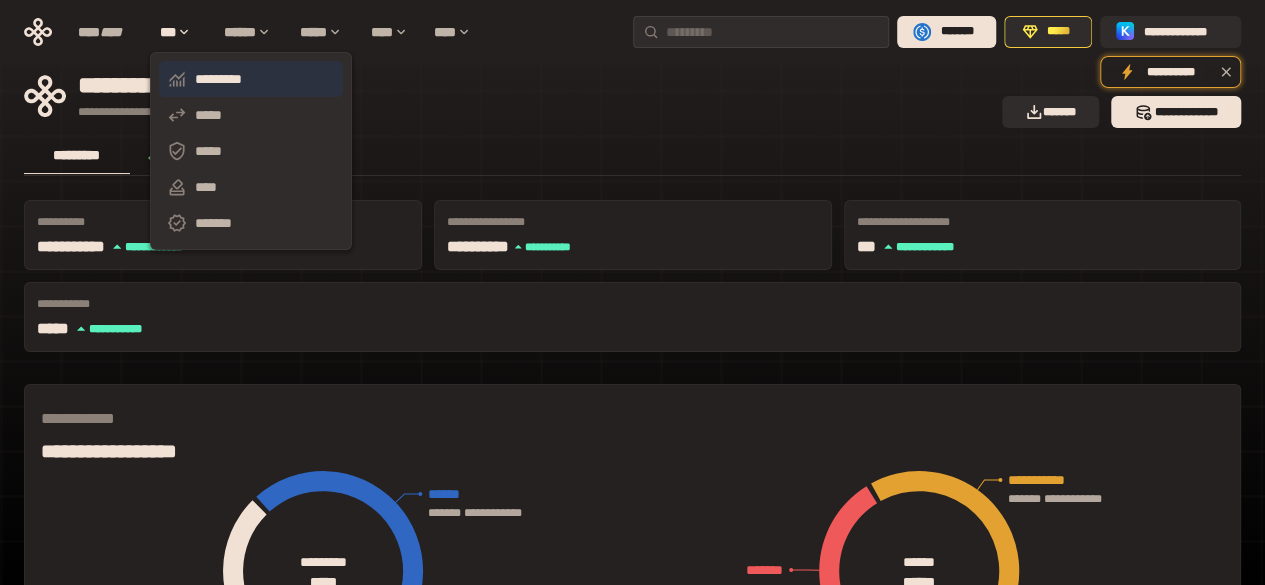 click on "*********" at bounding box center [251, 79] 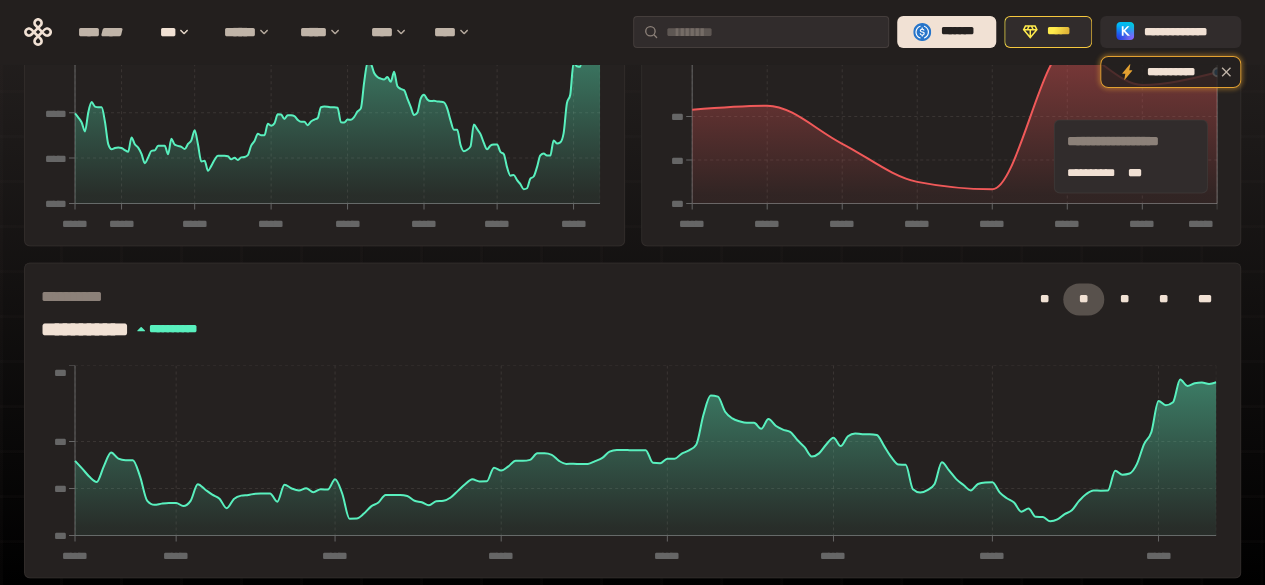 scroll, scrollTop: 1080, scrollLeft: 0, axis: vertical 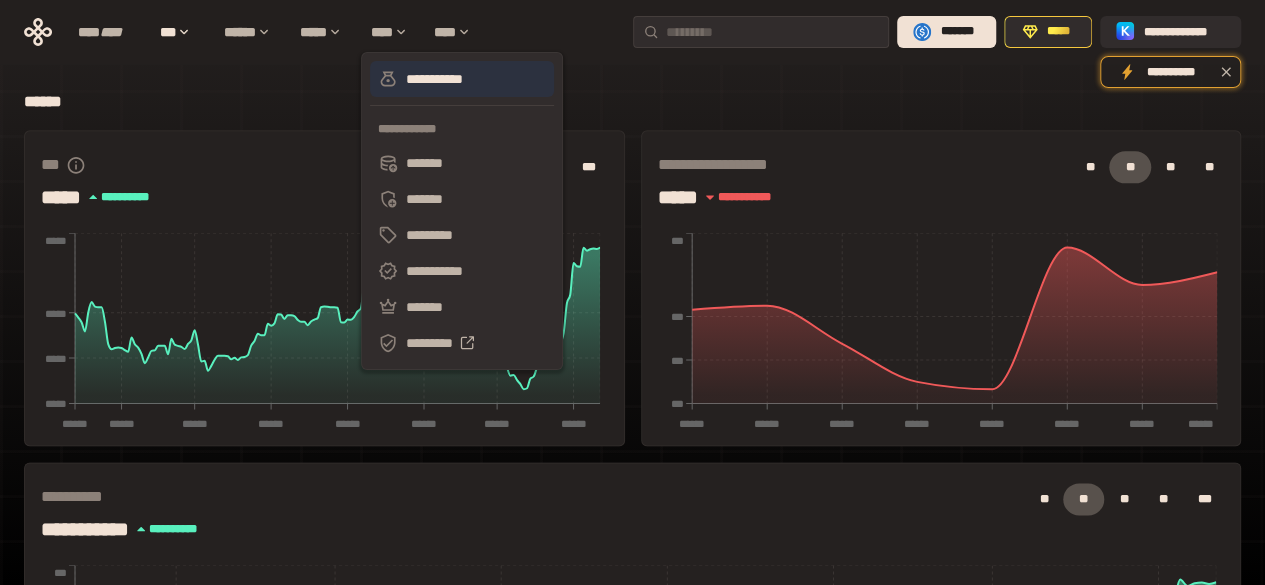 click on "**********" at bounding box center [462, 79] 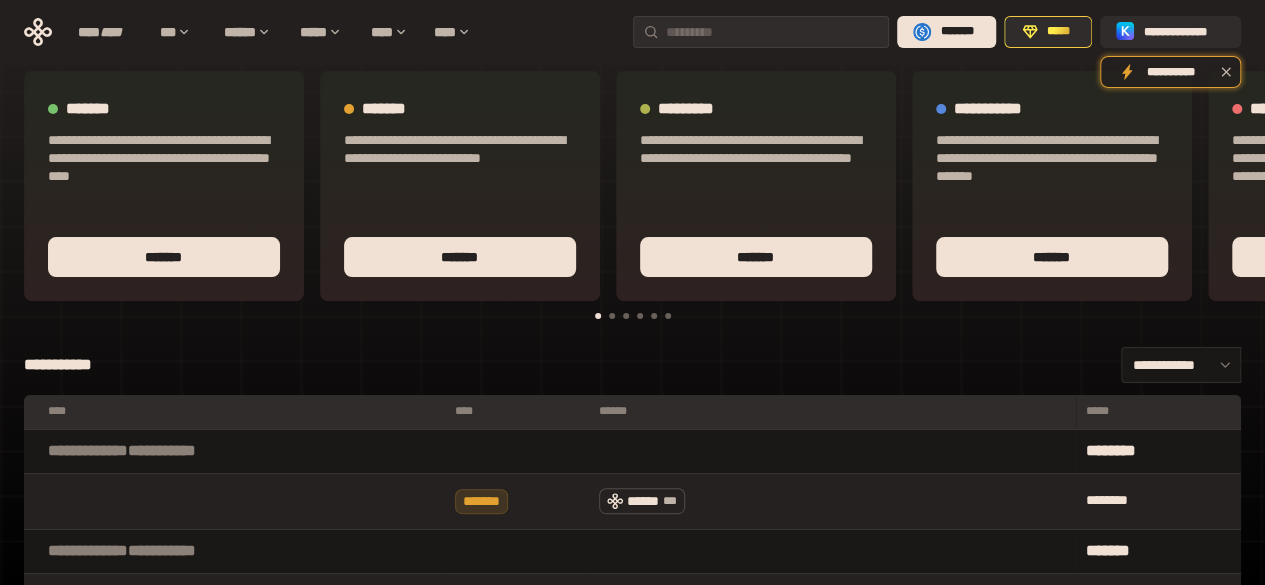 scroll, scrollTop: 153, scrollLeft: 0, axis: vertical 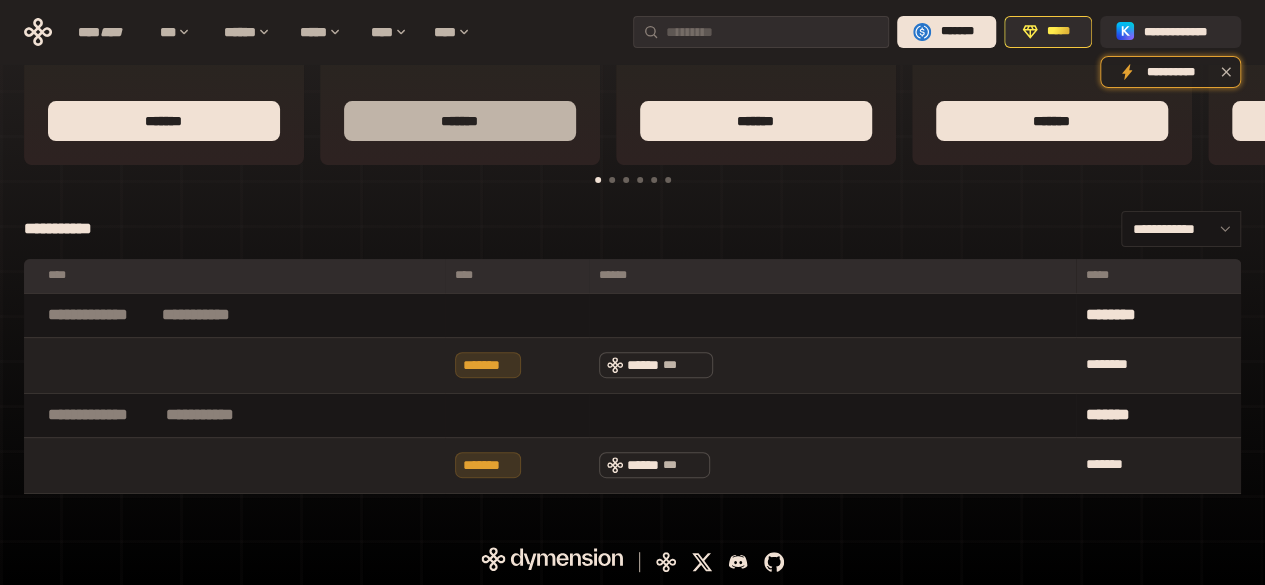 click on "*******" at bounding box center (460, 121) 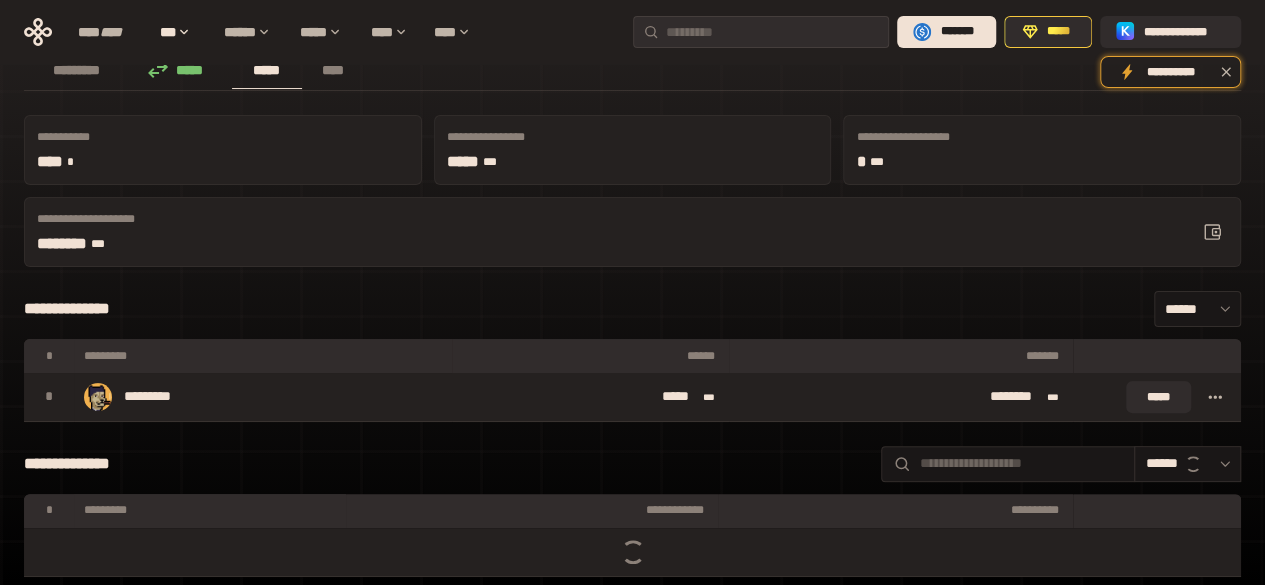 scroll, scrollTop: 0, scrollLeft: 0, axis: both 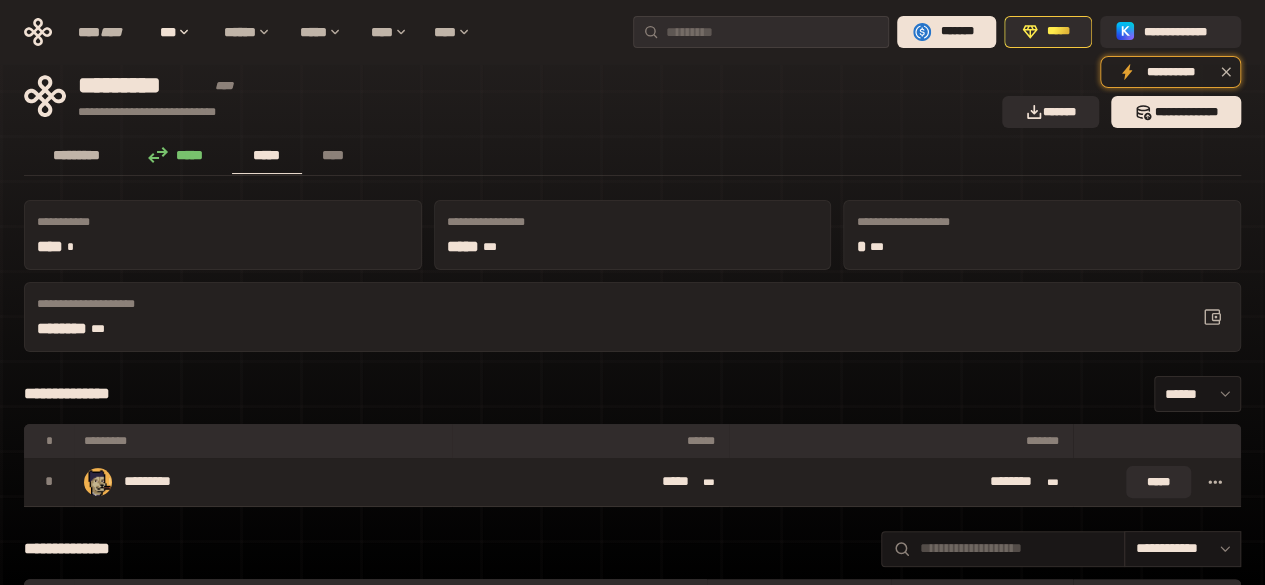 click on "*********" at bounding box center (77, 155) 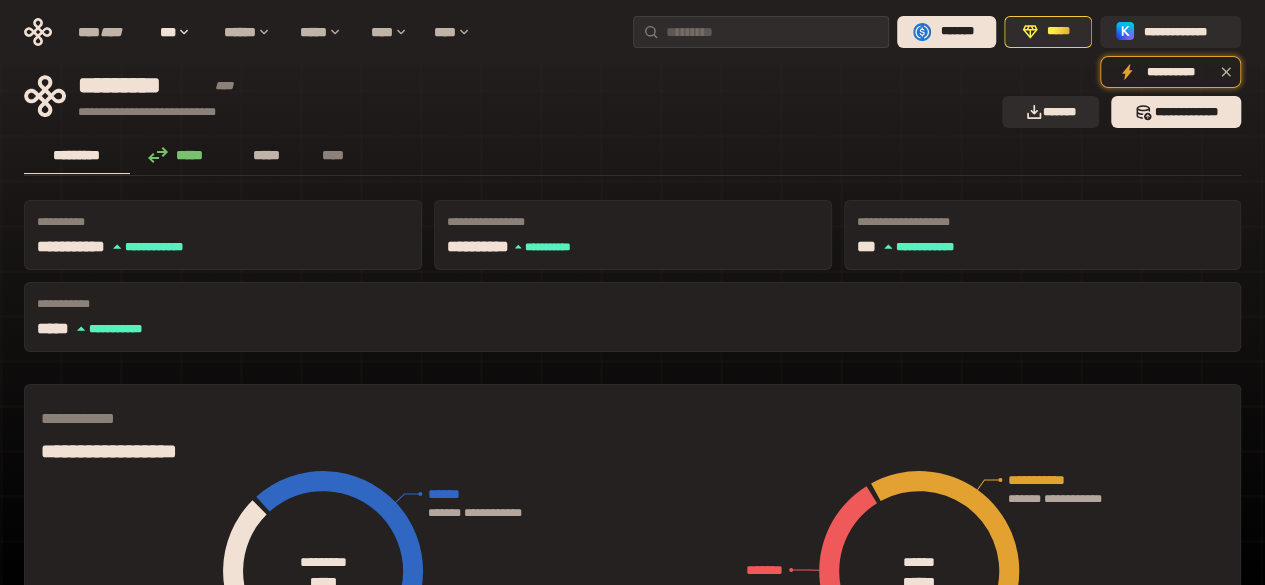 click on "*****" at bounding box center (267, 155) 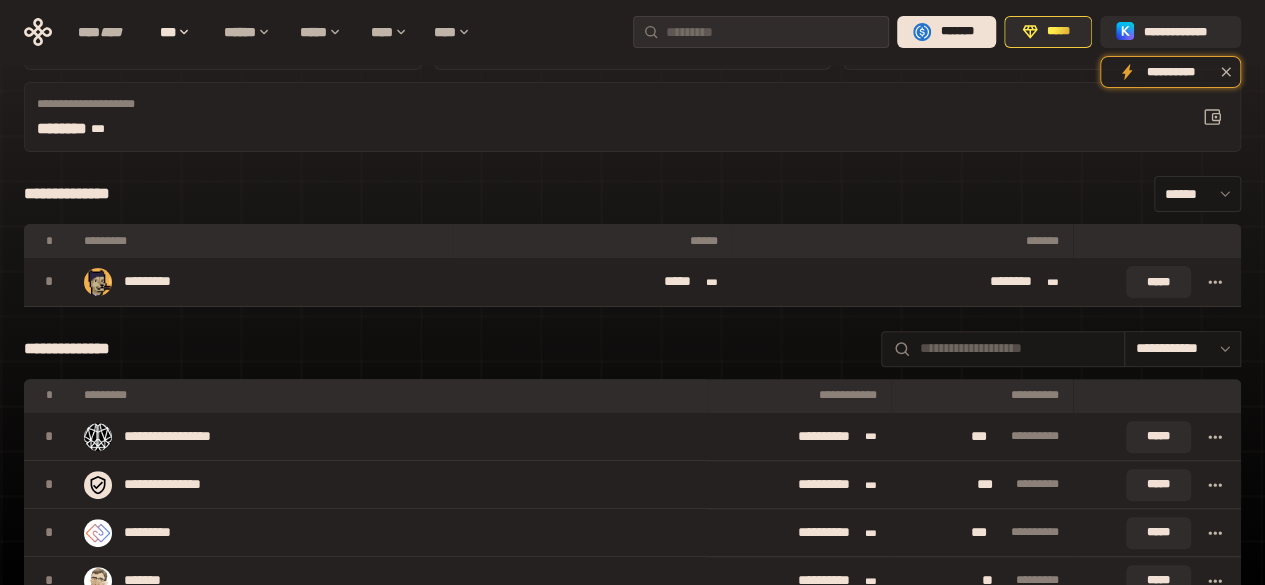 scroll, scrollTop: 0, scrollLeft: 0, axis: both 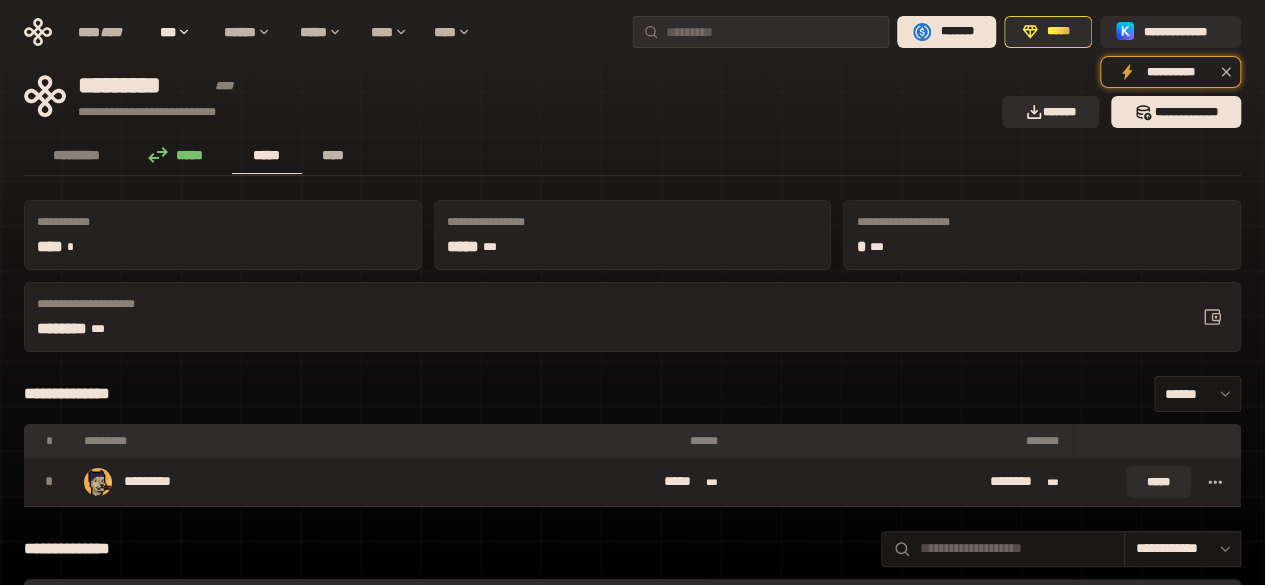 click on "****" at bounding box center (333, 155) 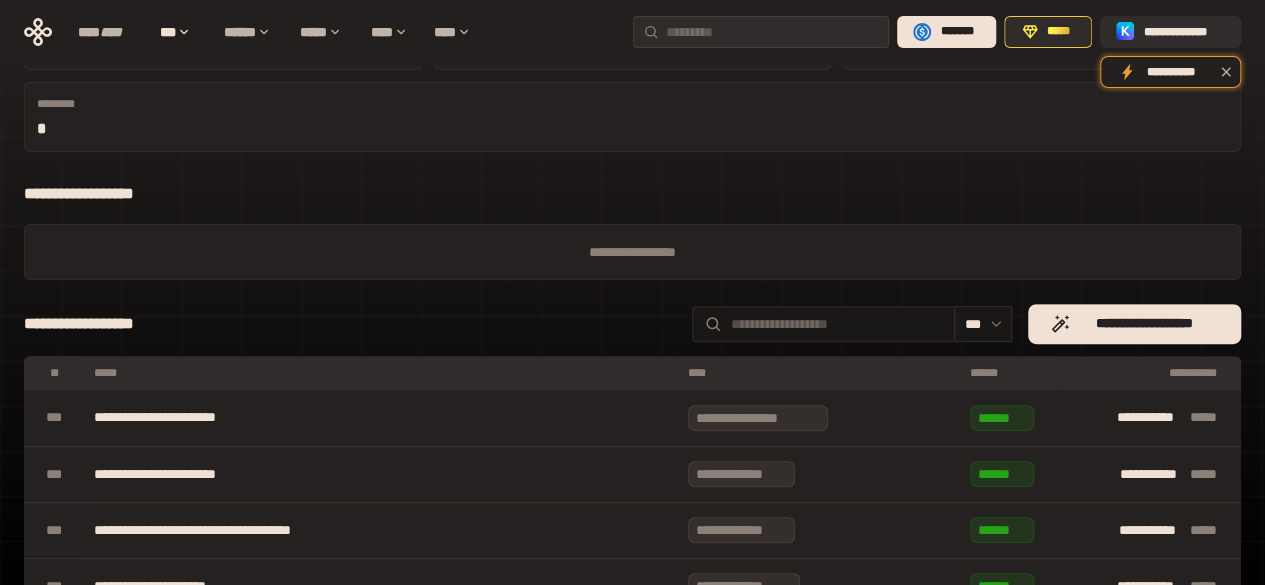 scroll, scrollTop: 0, scrollLeft: 0, axis: both 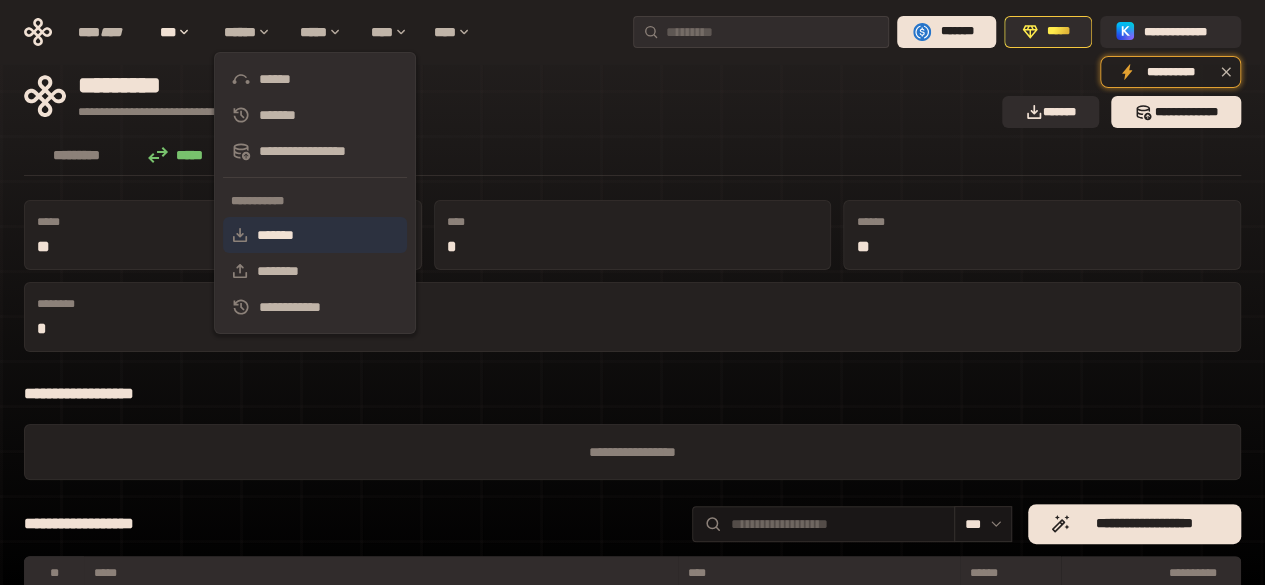 click on "*******" at bounding box center [315, 235] 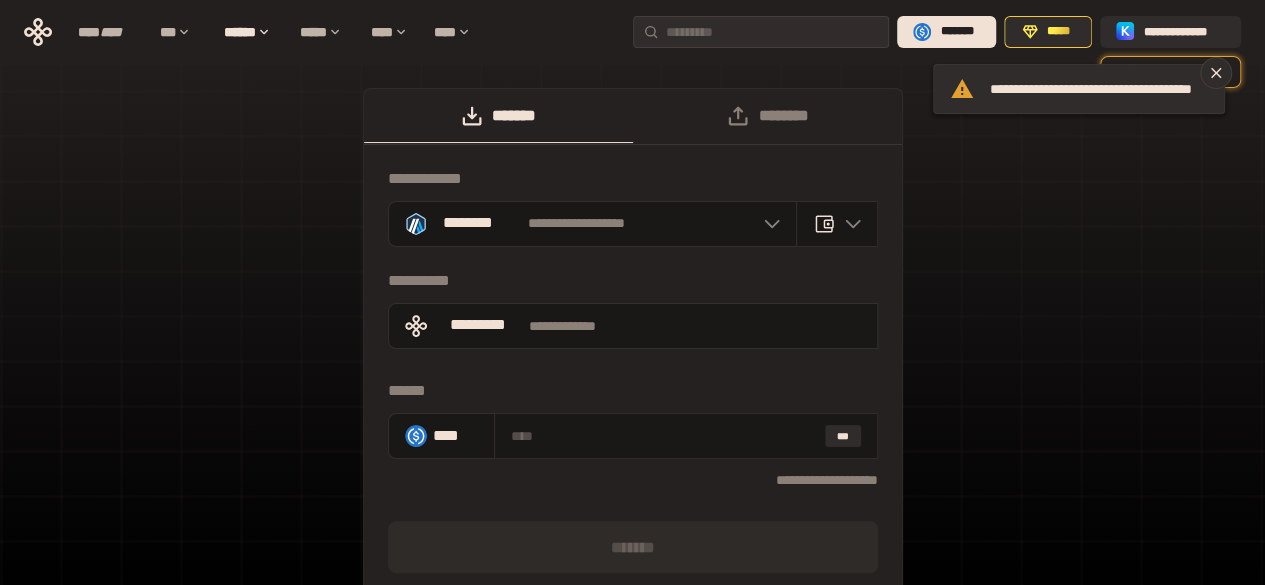 click on "**********" at bounding box center [632, 402] 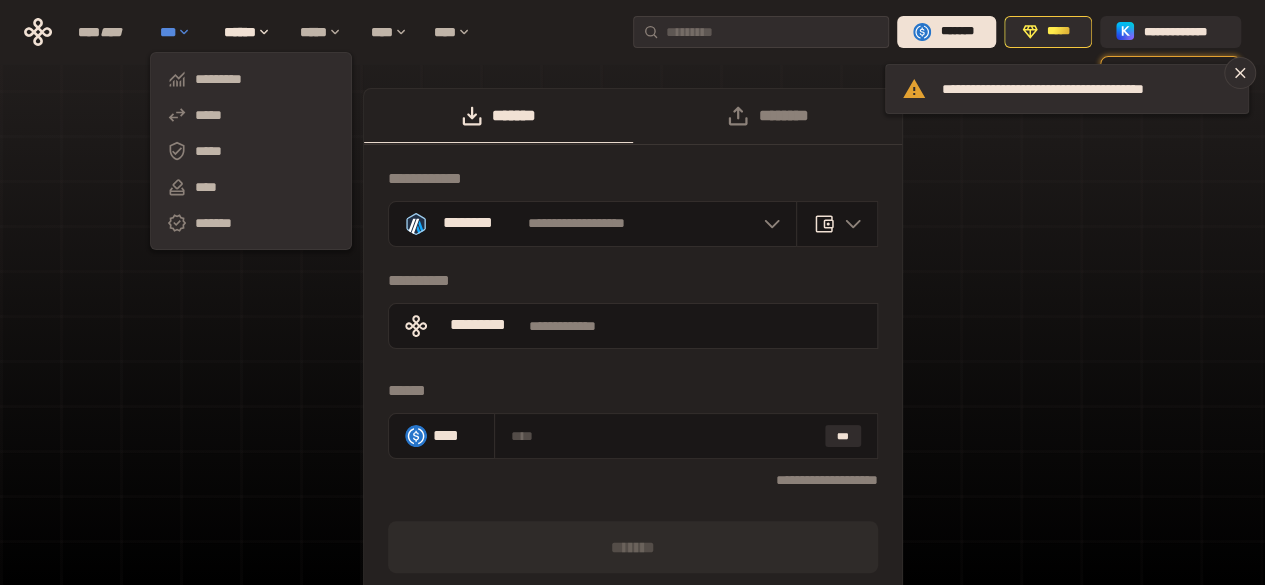 click on "***" at bounding box center [182, 32] 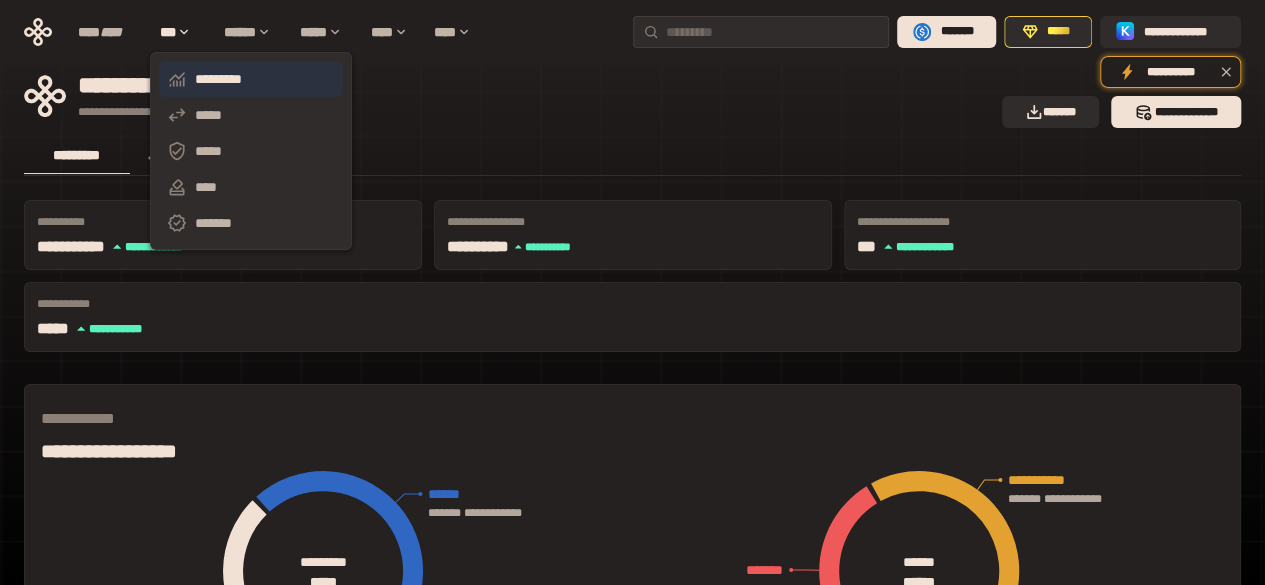 click on "*********" at bounding box center [251, 79] 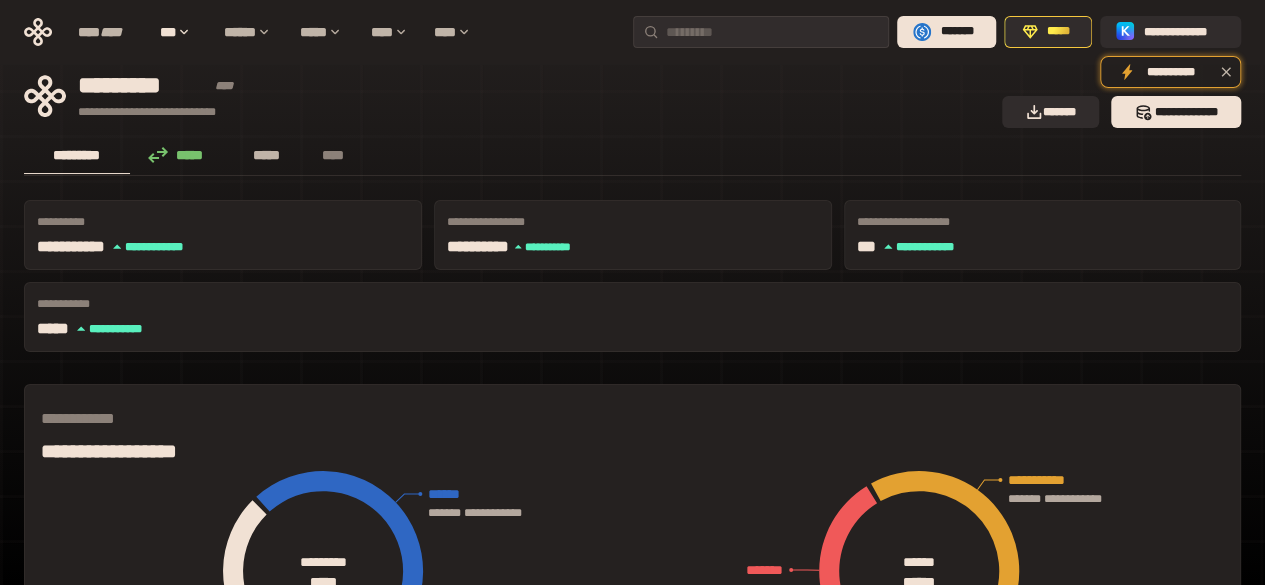 click on "*****" at bounding box center [267, 155] 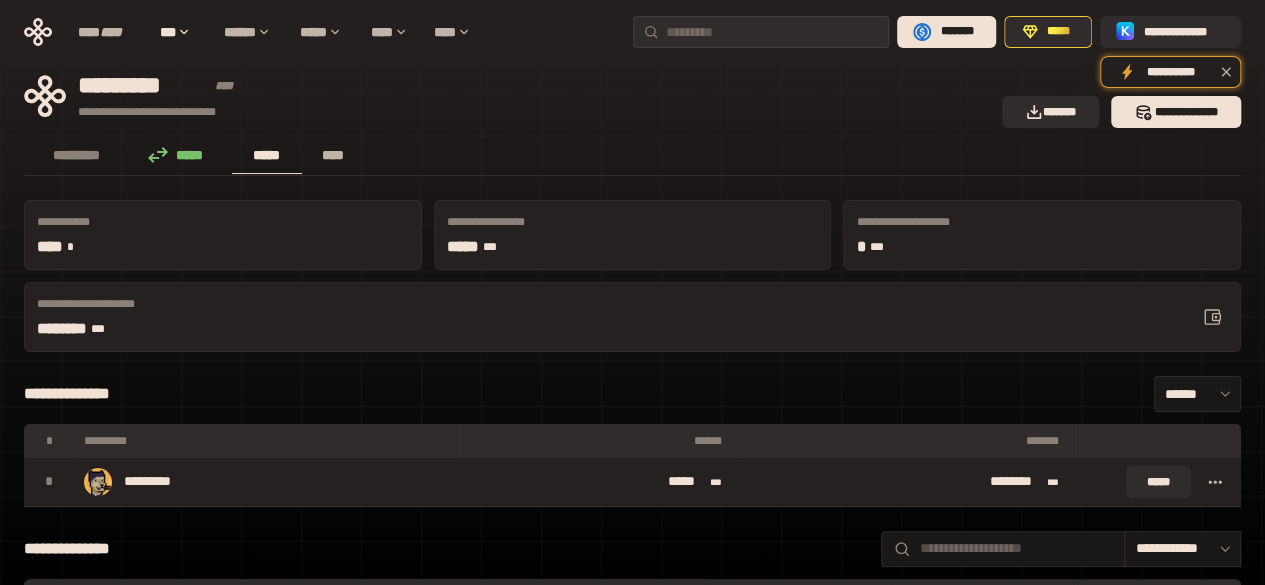 click on "****" at bounding box center (333, 155) 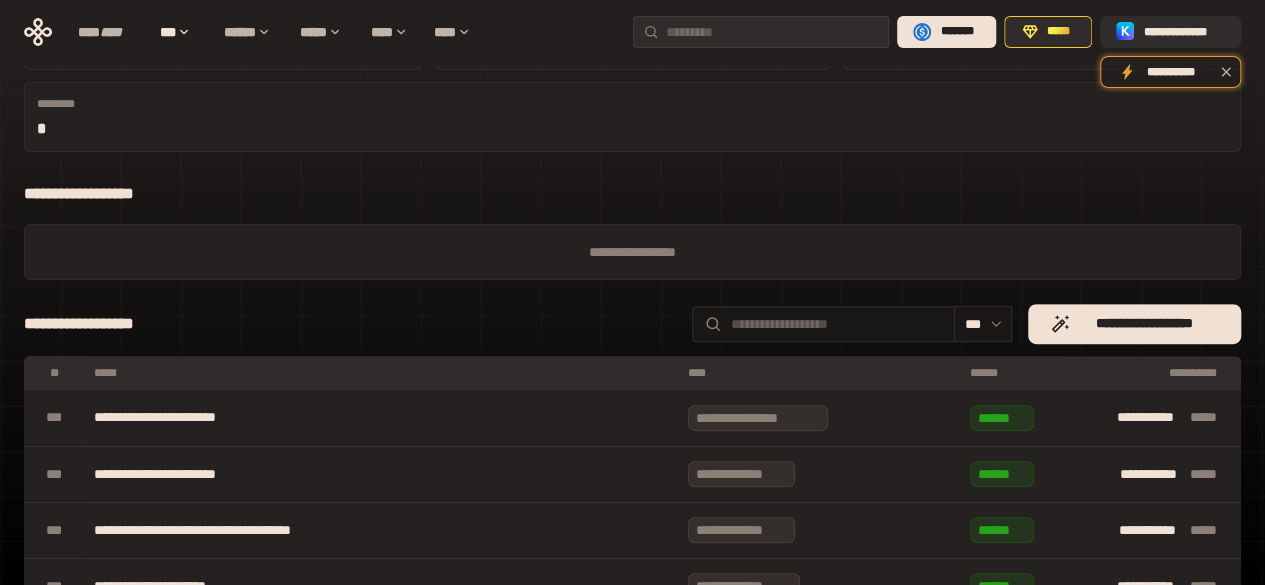 scroll, scrollTop: 0, scrollLeft: 0, axis: both 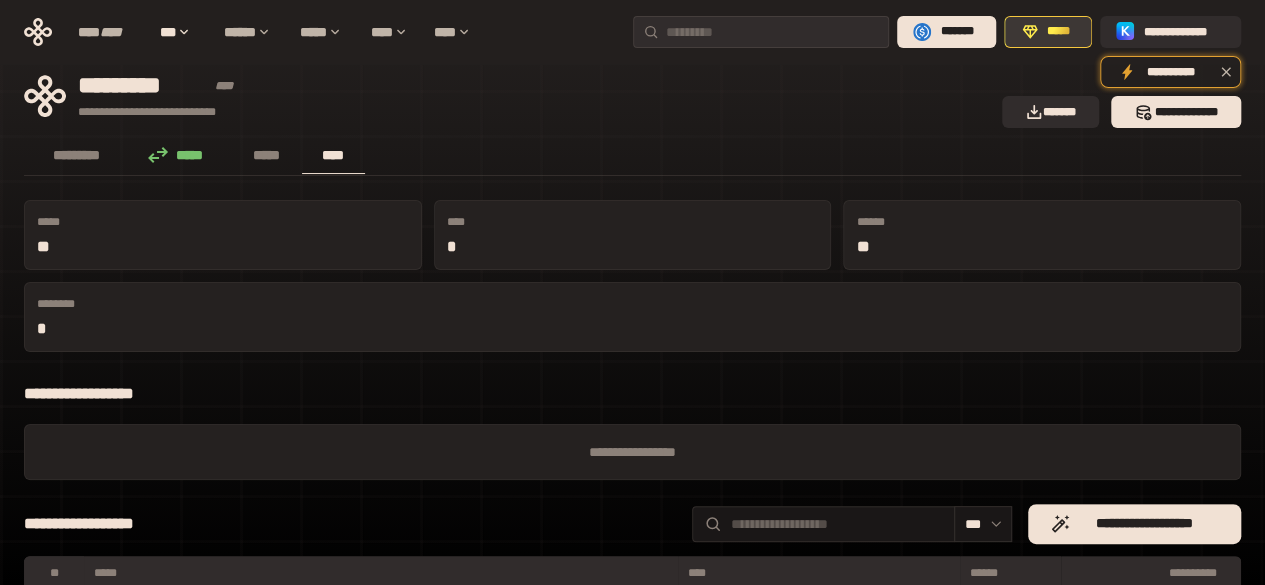 click on "*****" at bounding box center [1048, 32] 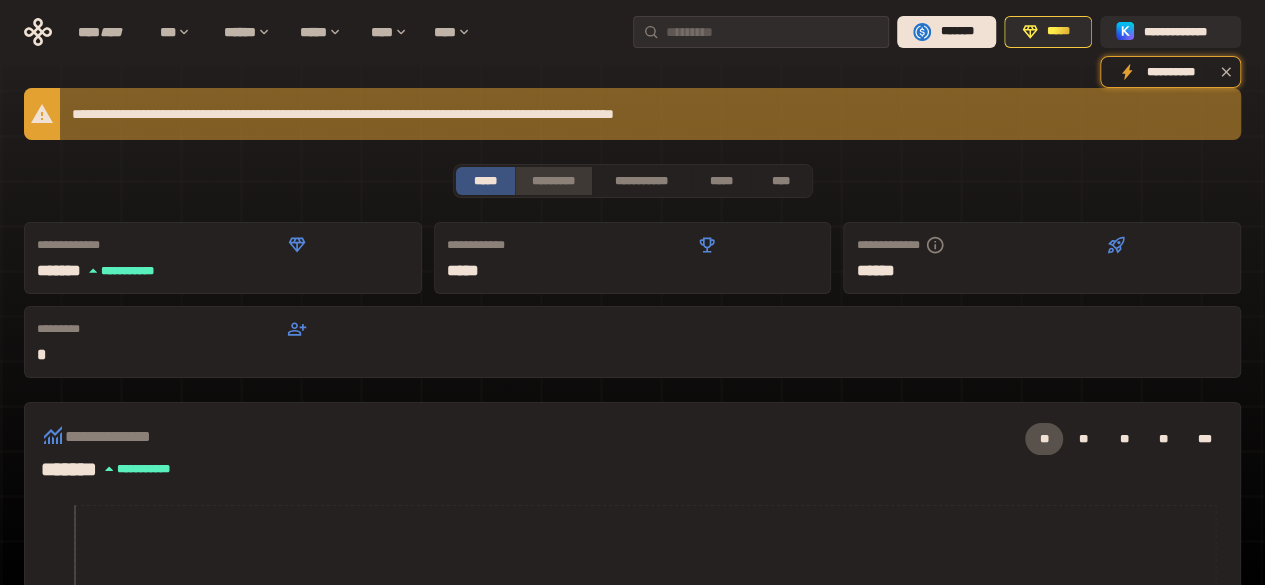 click on "*********" at bounding box center (553, 181) 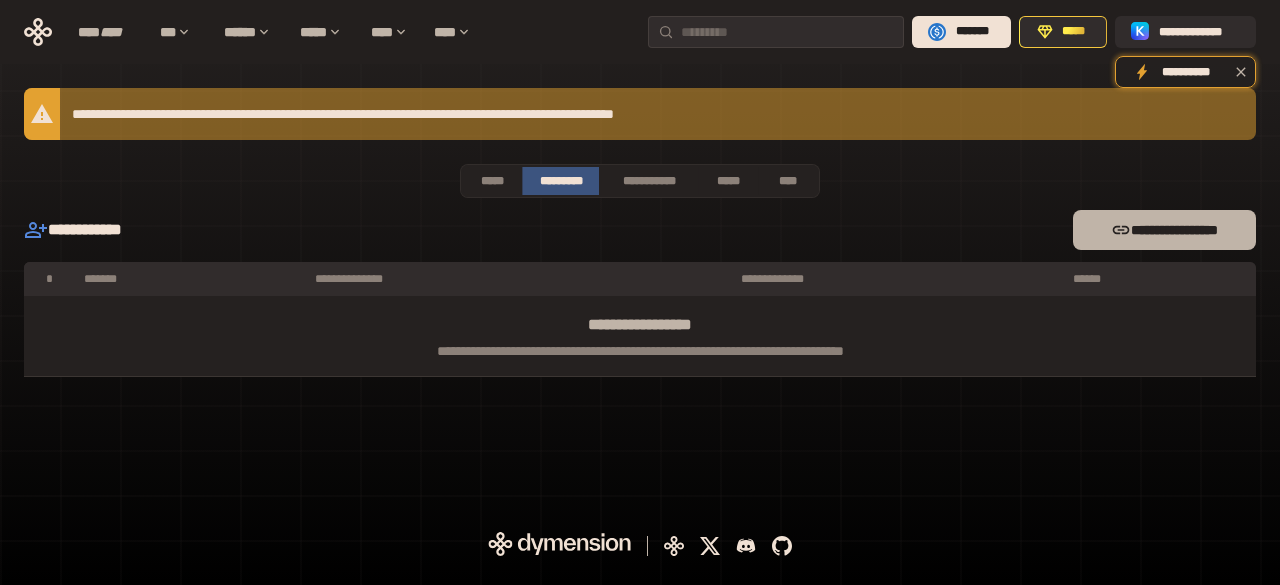 click on "**********" at bounding box center [1164, 230] 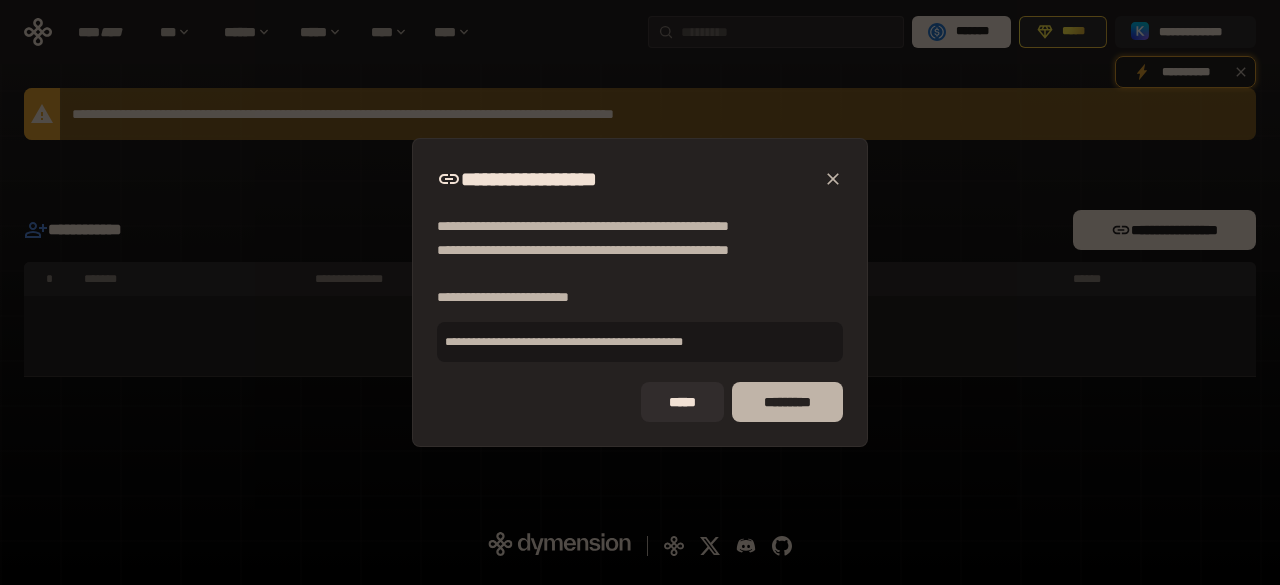 click on "*********" at bounding box center (787, 402) 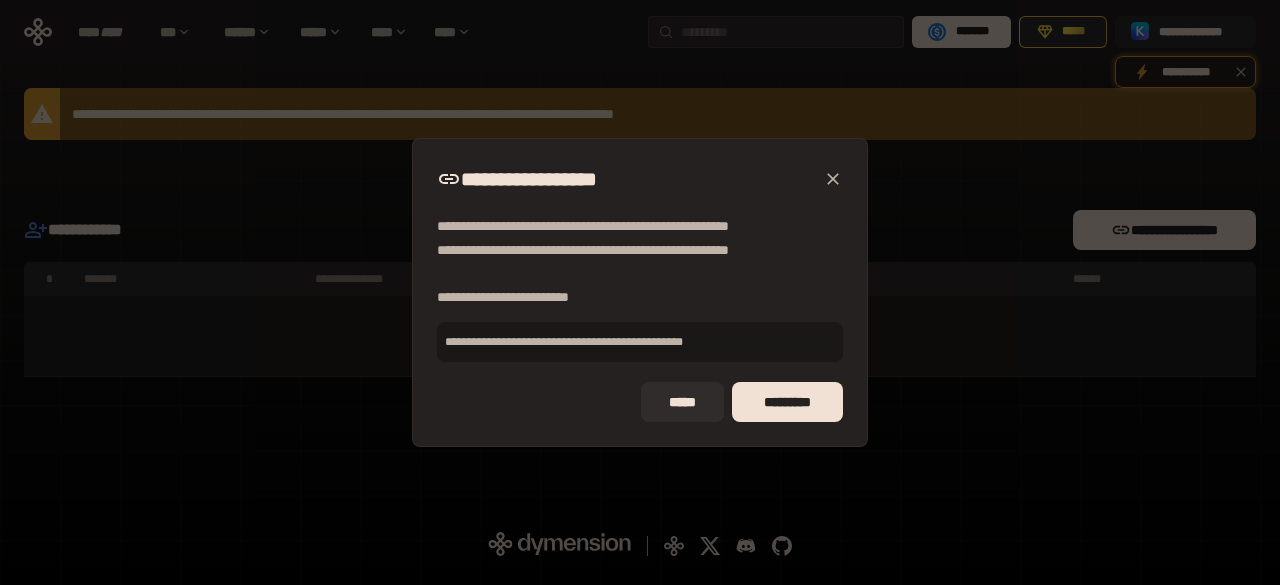 type 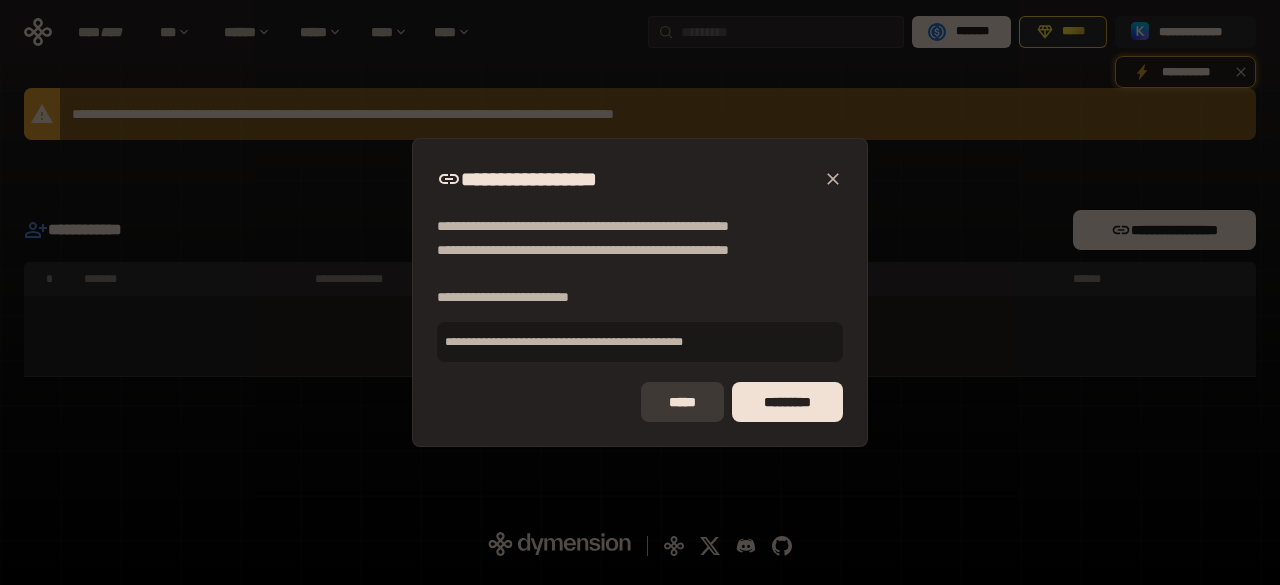 click on "*****" at bounding box center (682, 402) 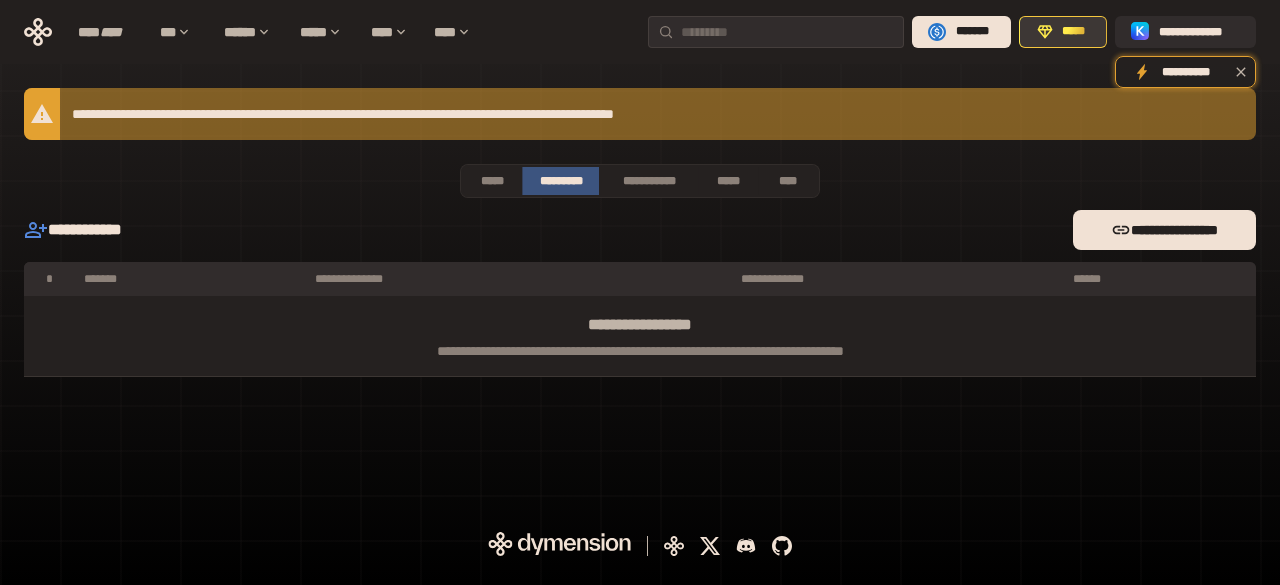 click on "*****" at bounding box center [1074, 32] 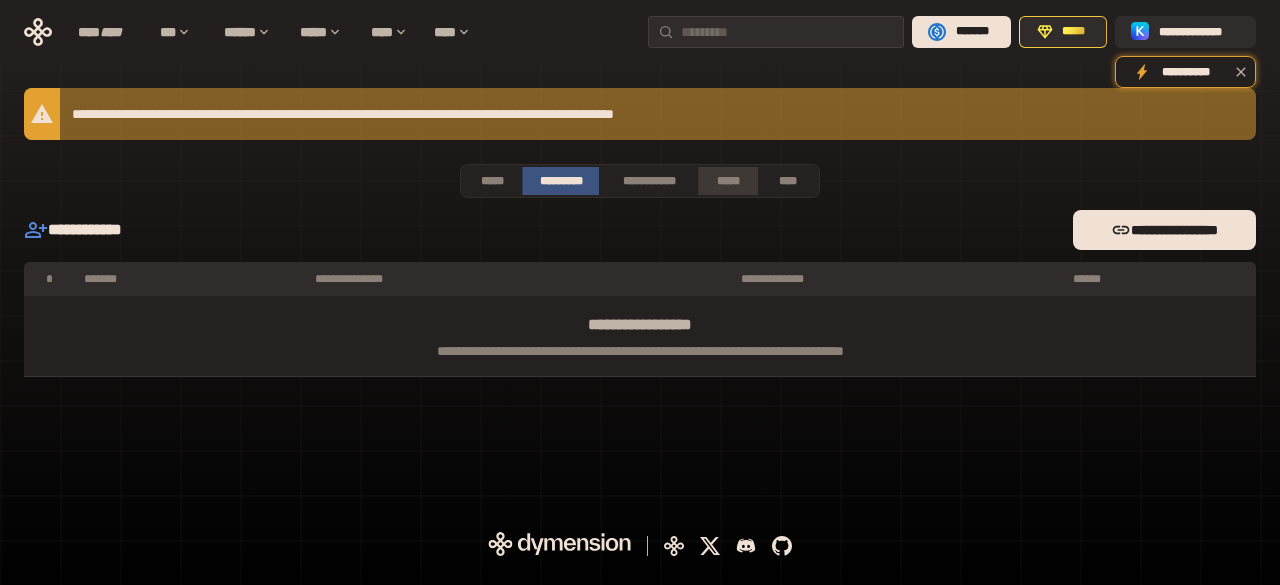 click on "*****" at bounding box center (728, 181) 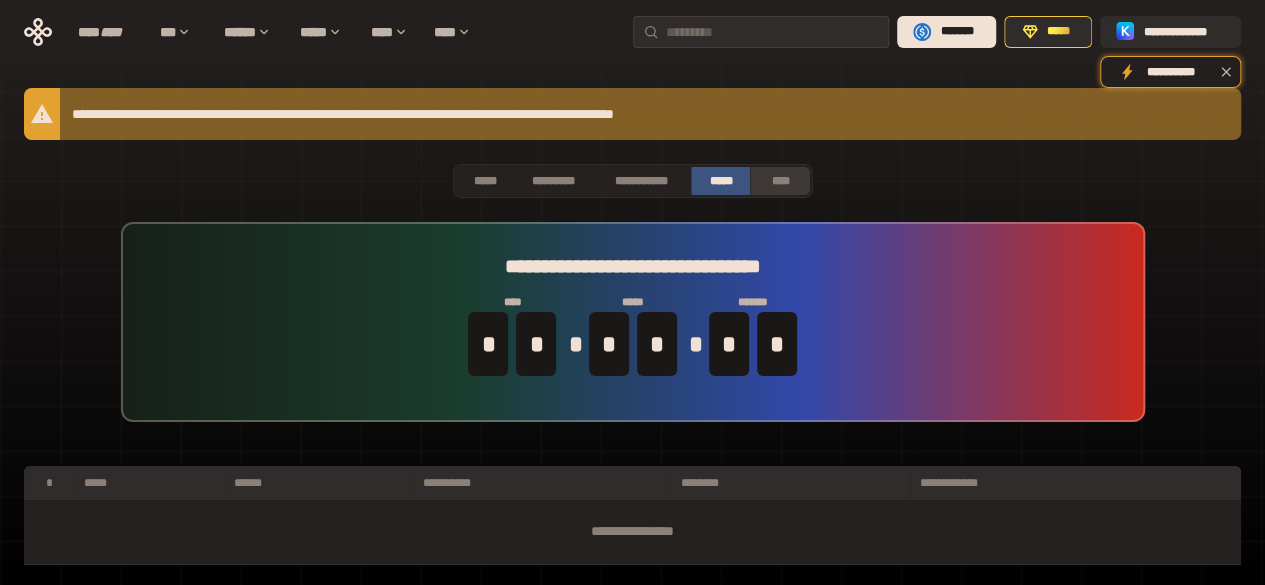 click on "****" at bounding box center [780, 181] 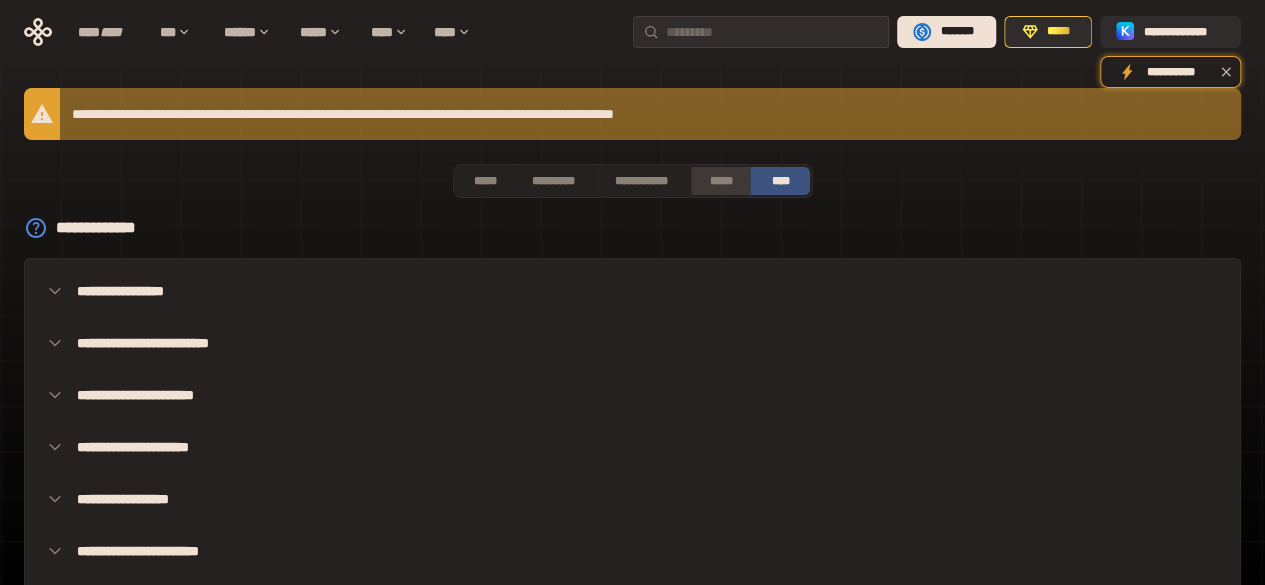 click on "*****" at bounding box center [721, 181] 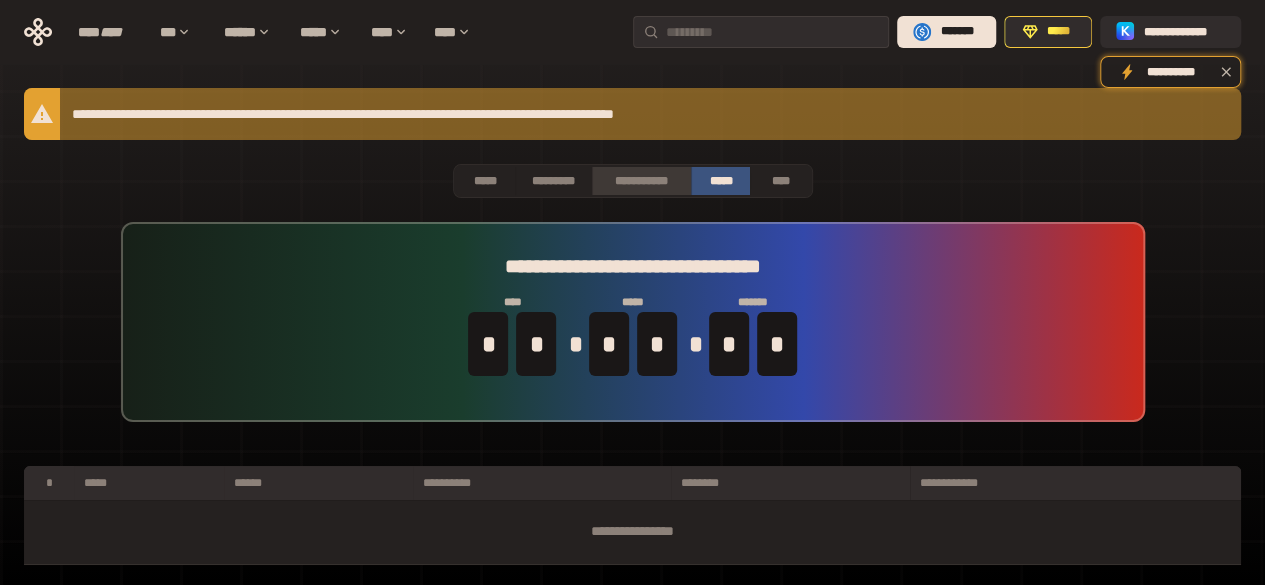 click on "**********" at bounding box center [641, 181] 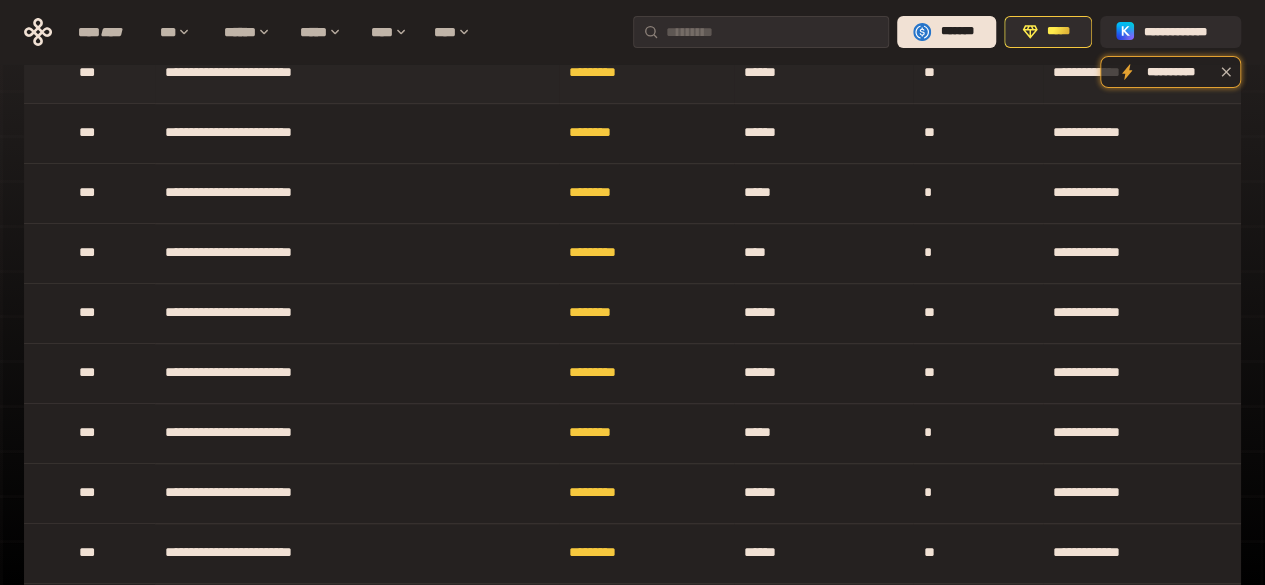 scroll, scrollTop: 3800, scrollLeft: 0, axis: vertical 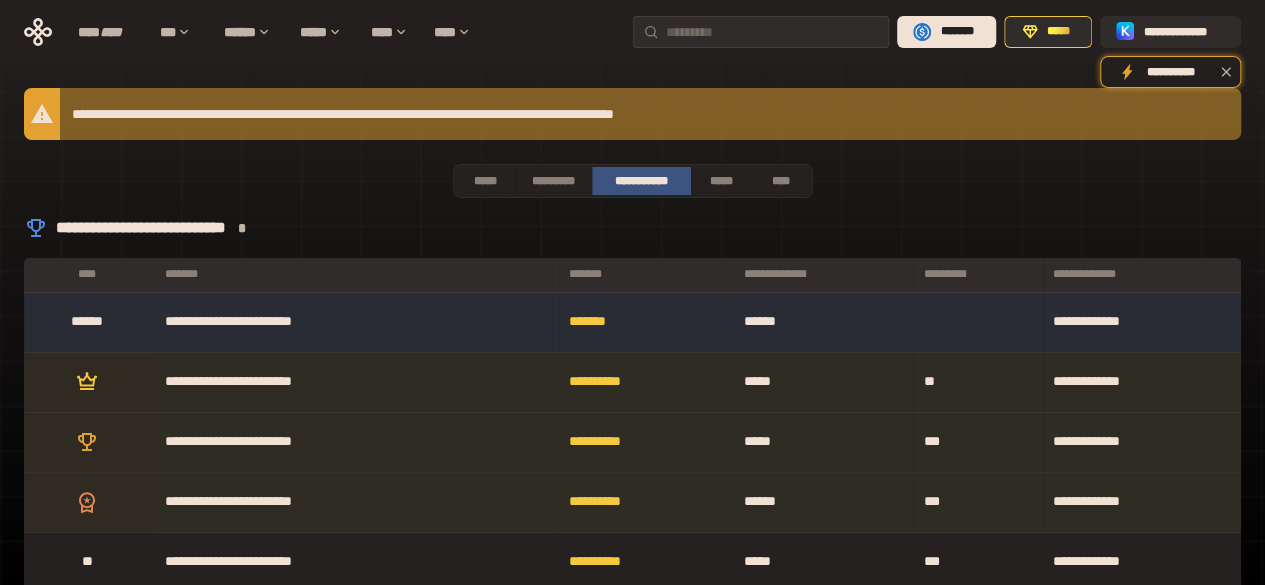 click on "**********" at bounding box center [823, 274] 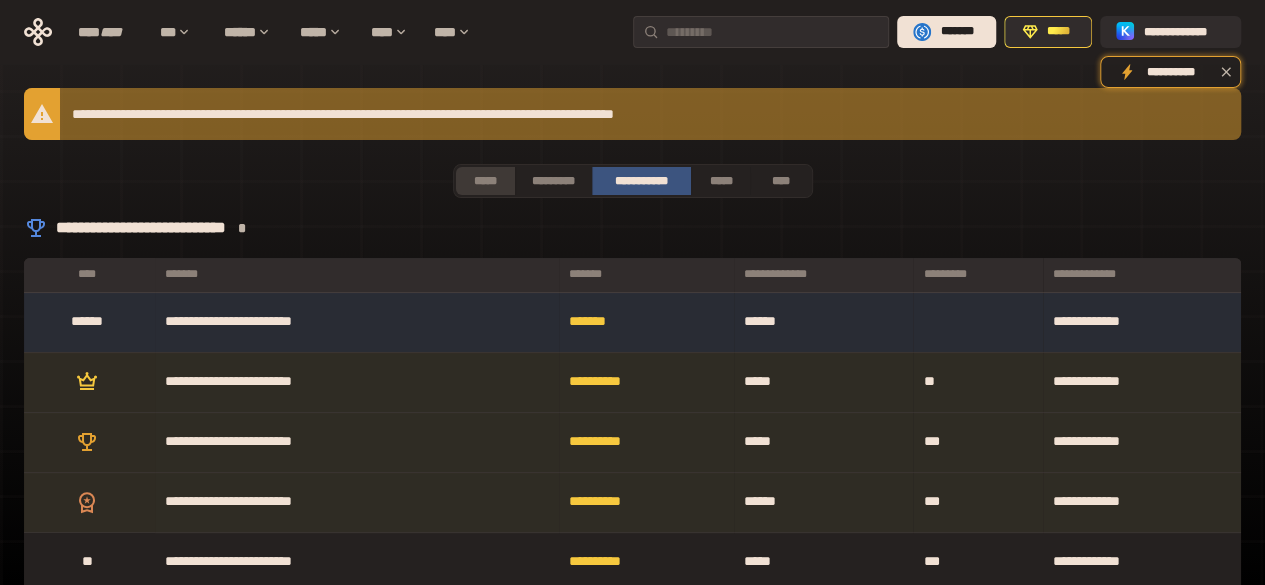 click on "*****" at bounding box center (485, 181) 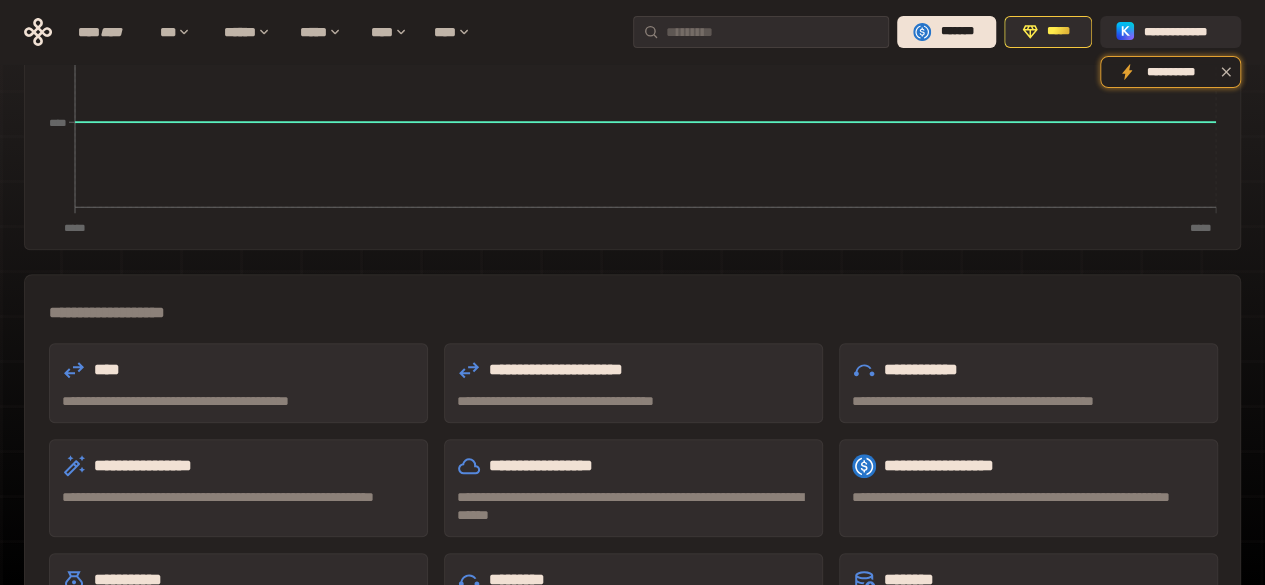 scroll, scrollTop: 500, scrollLeft: 0, axis: vertical 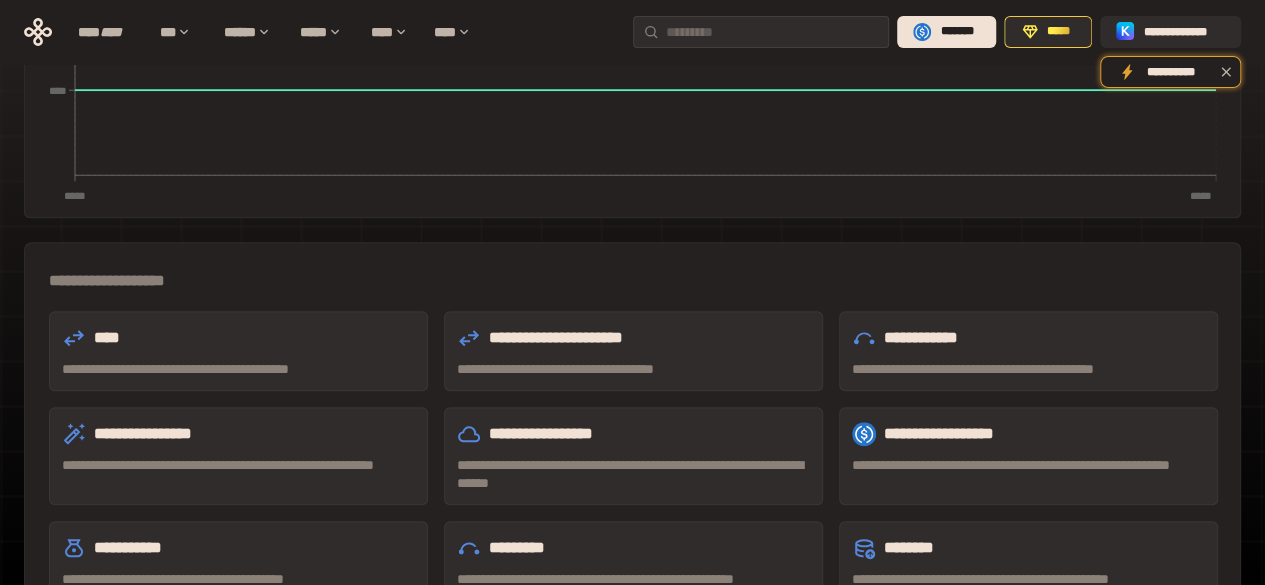 click on "**********" at bounding box center [633, 351] 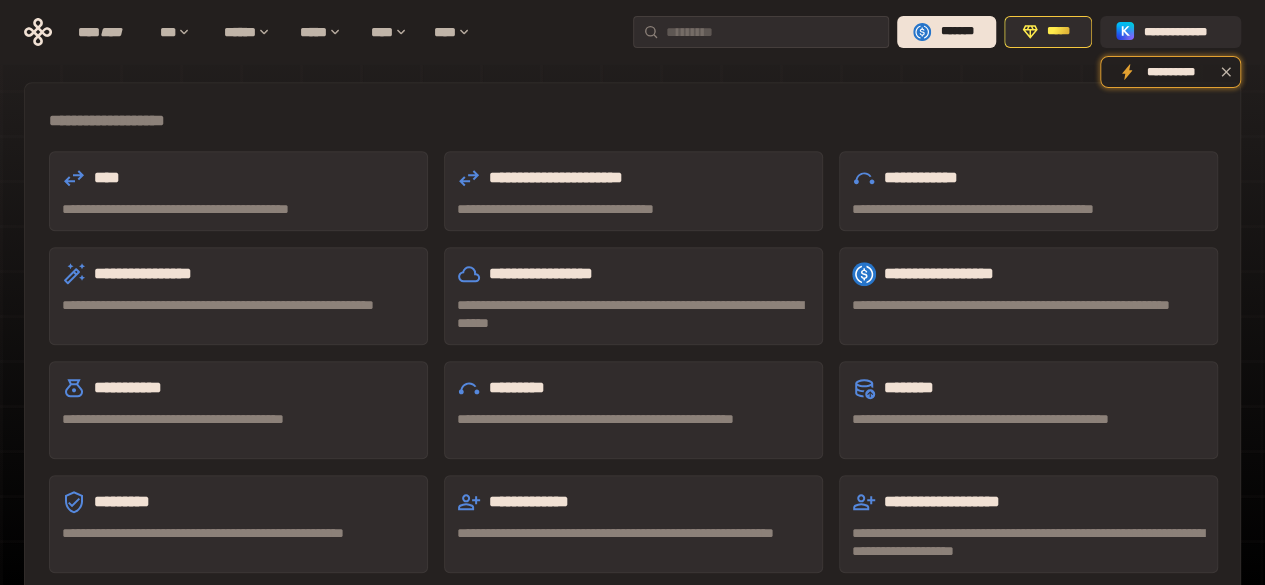 scroll, scrollTop: 675, scrollLeft: 0, axis: vertical 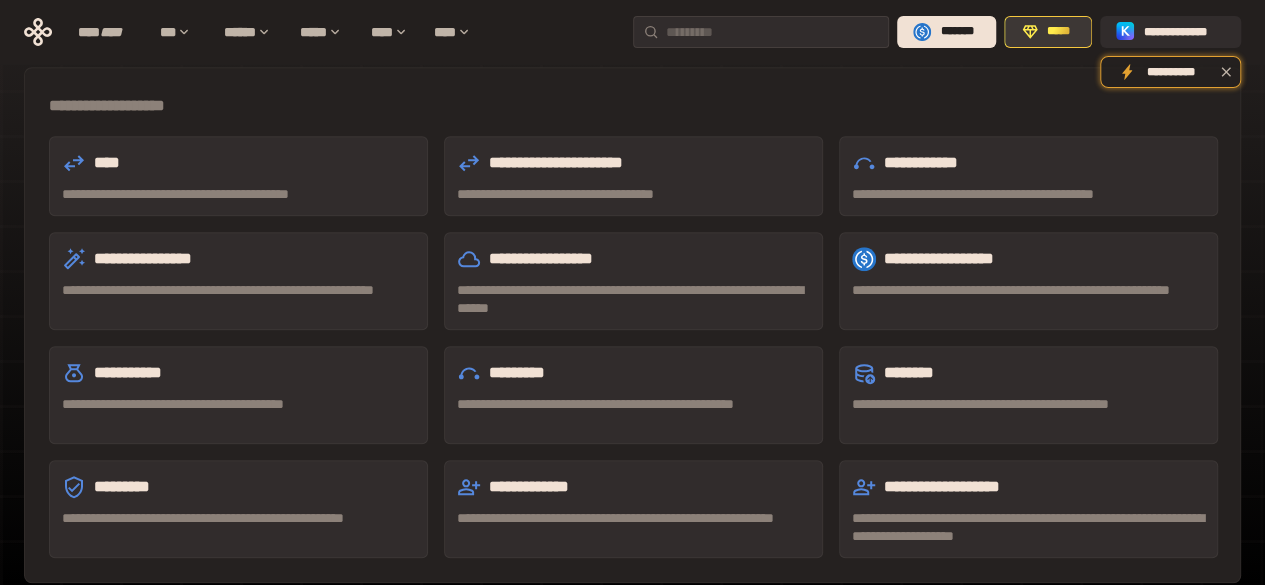 click on "*****" at bounding box center (1059, 32) 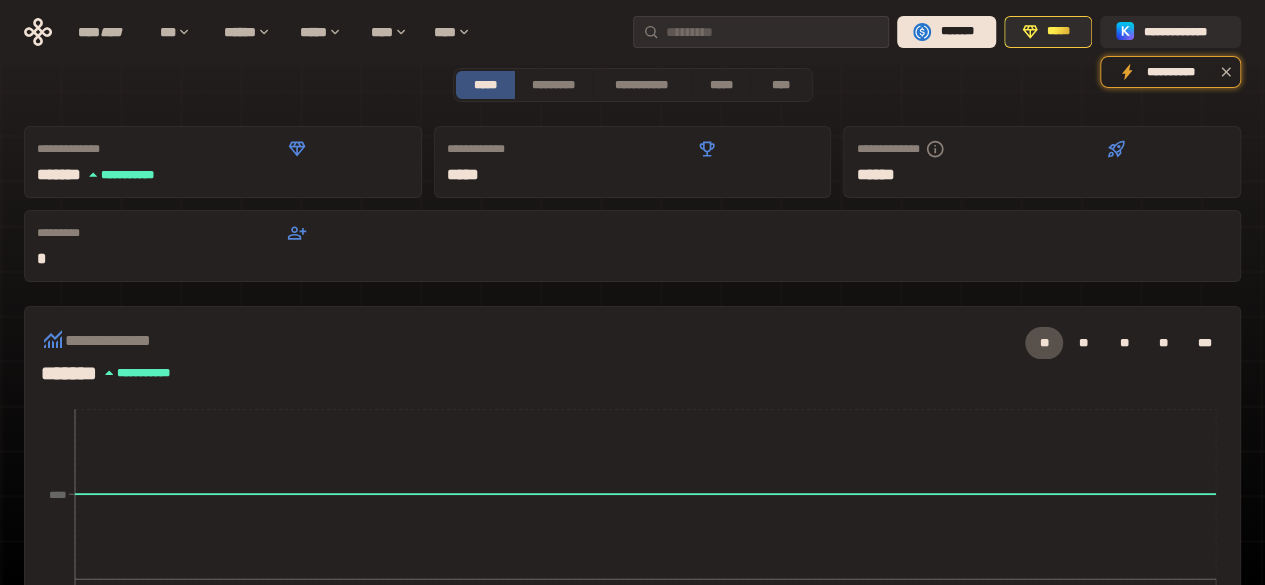 scroll, scrollTop: 200, scrollLeft: 0, axis: vertical 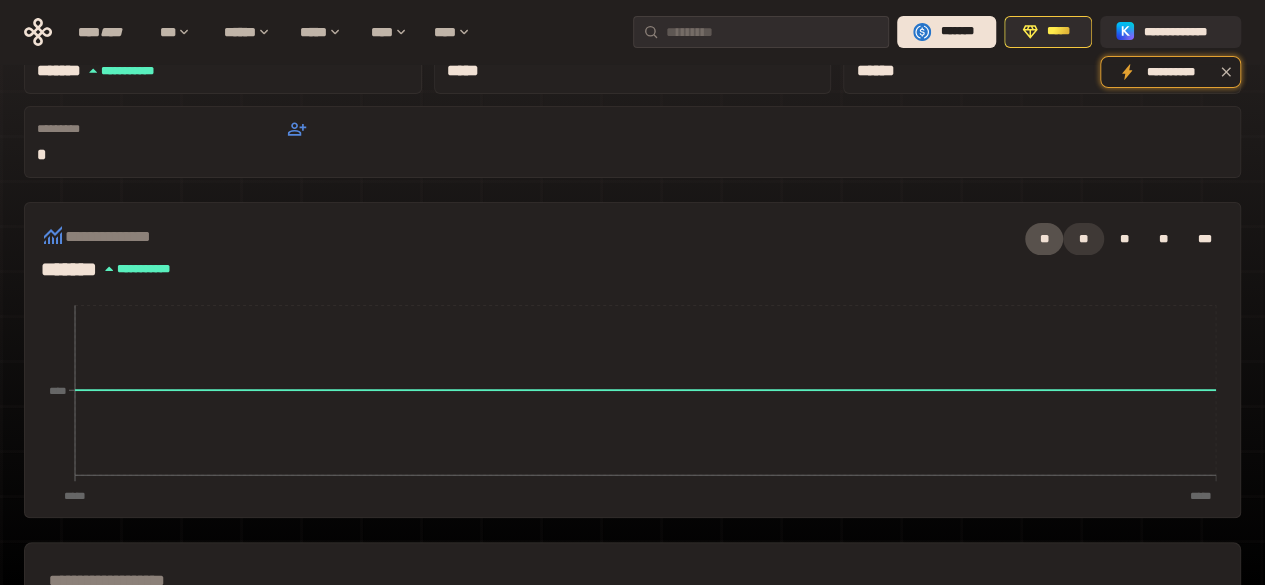 click on "**" at bounding box center (1083, 239) 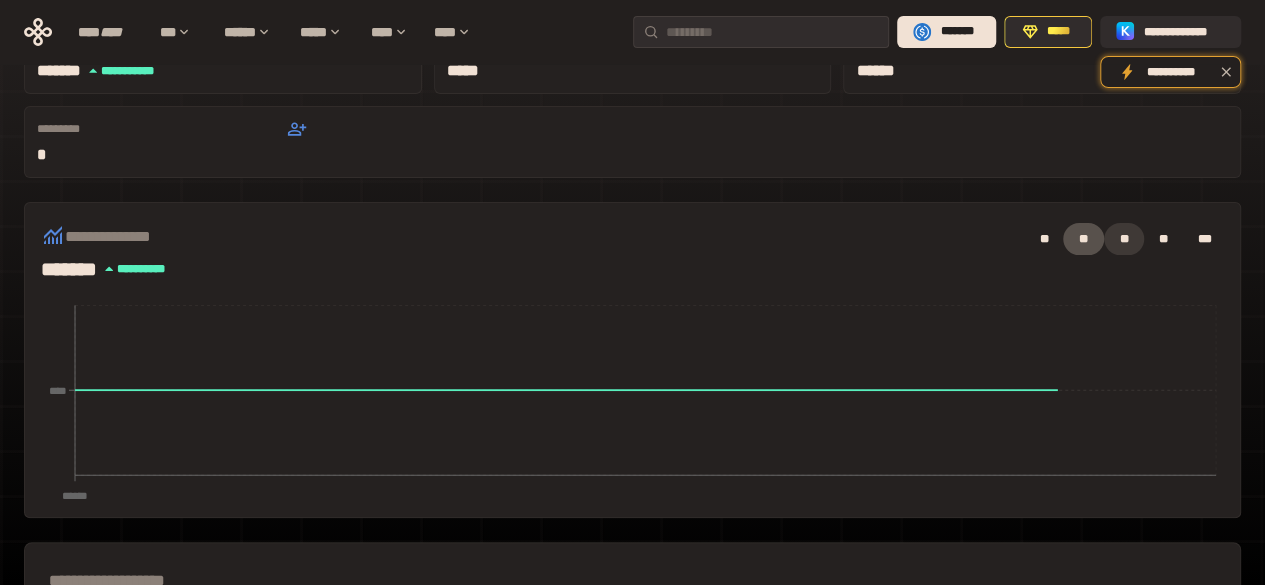 click on "**" at bounding box center [1124, 239] 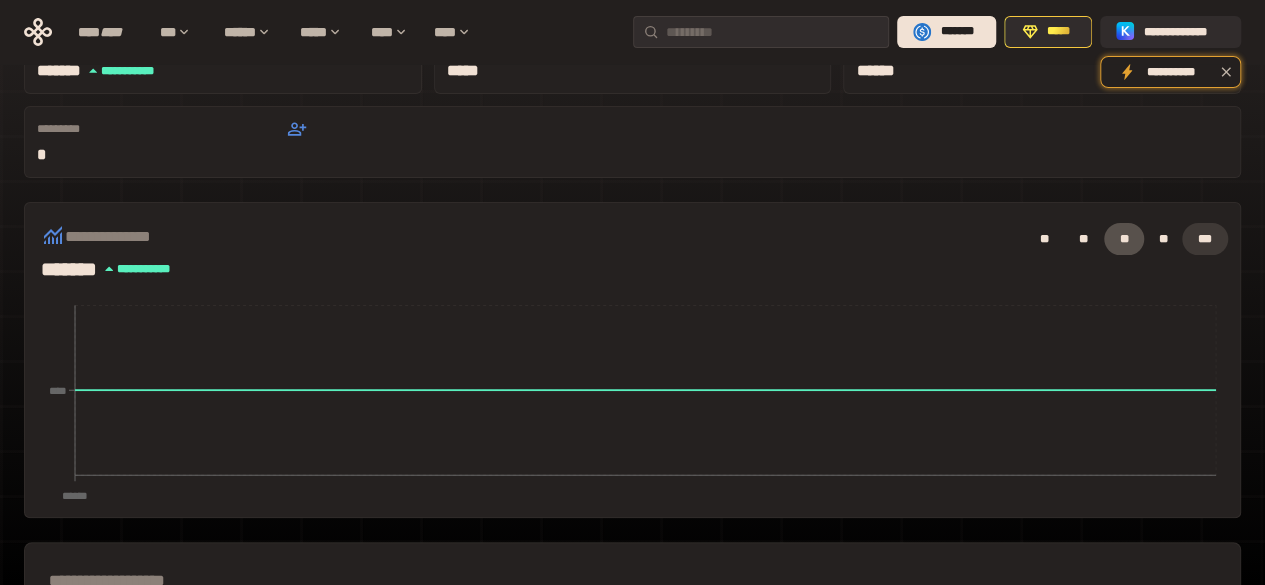 click on "***" at bounding box center (1205, 239) 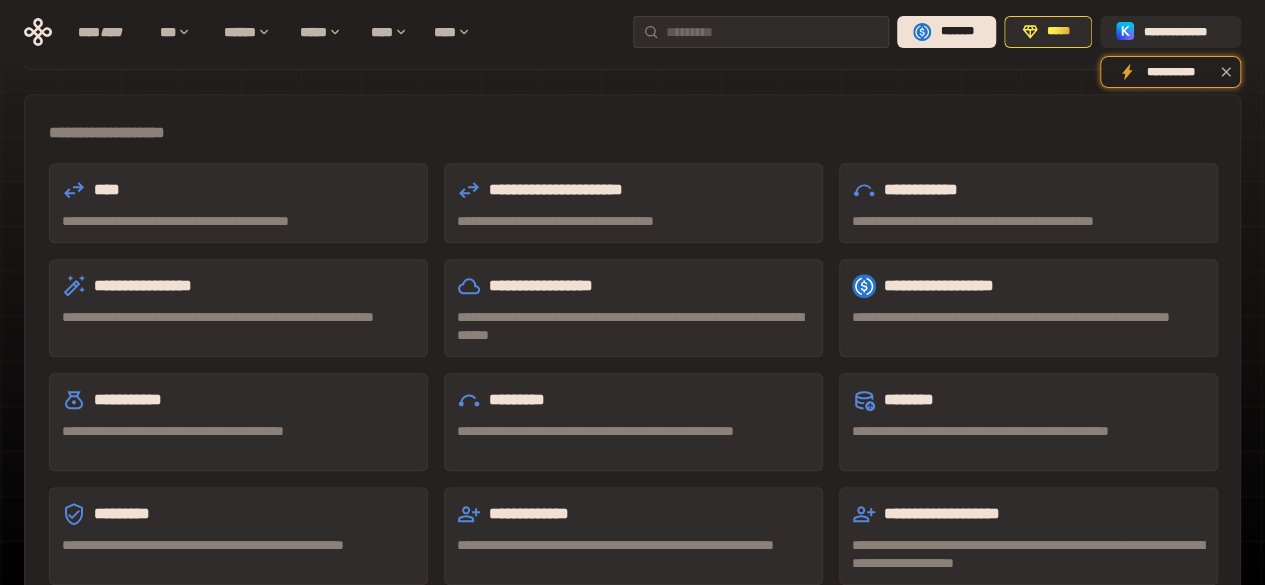 scroll, scrollTop: 675, scrollLeft: 0, axis: vertical 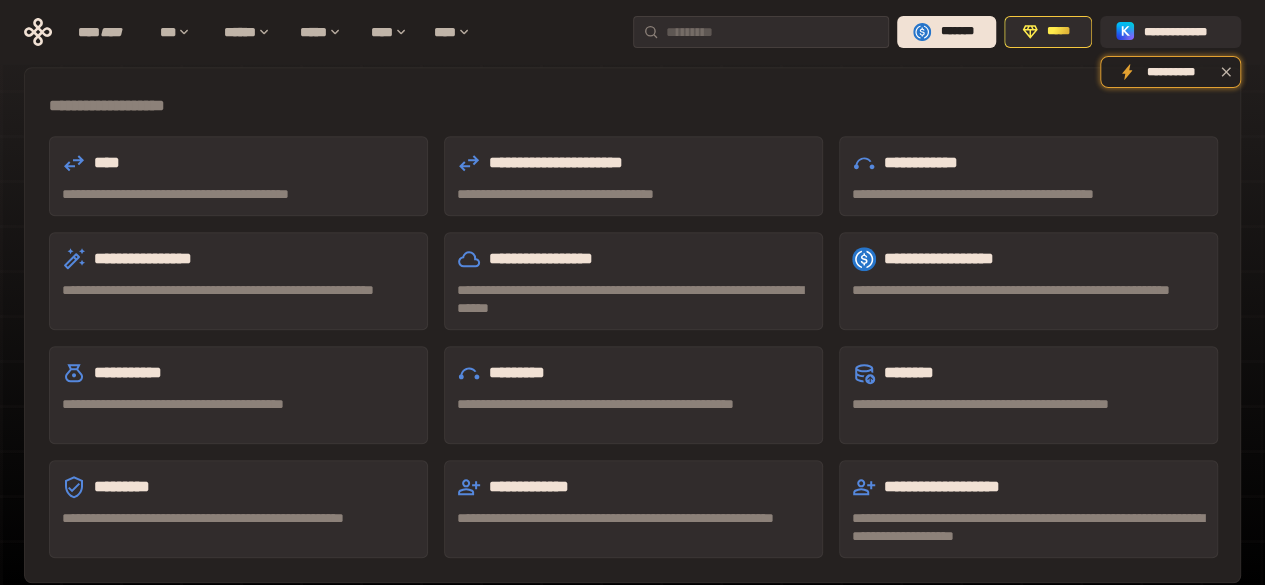 click on "**********" at bounding box center (1028, 509) 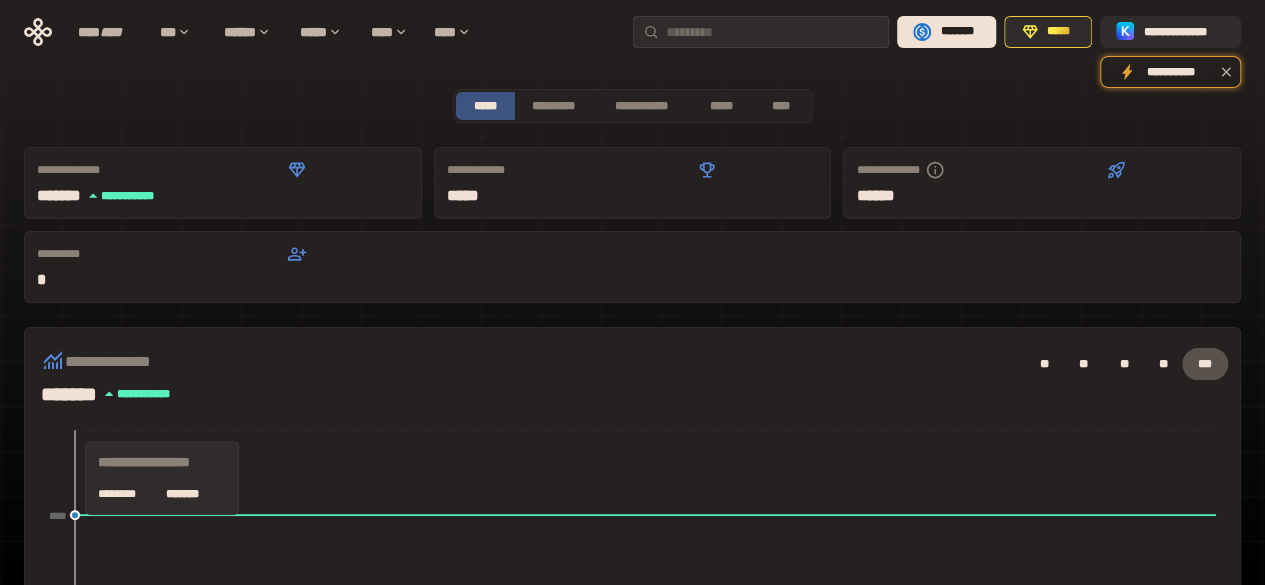scroll, scrollTop: 0, scrollLeft: 0, axis: both 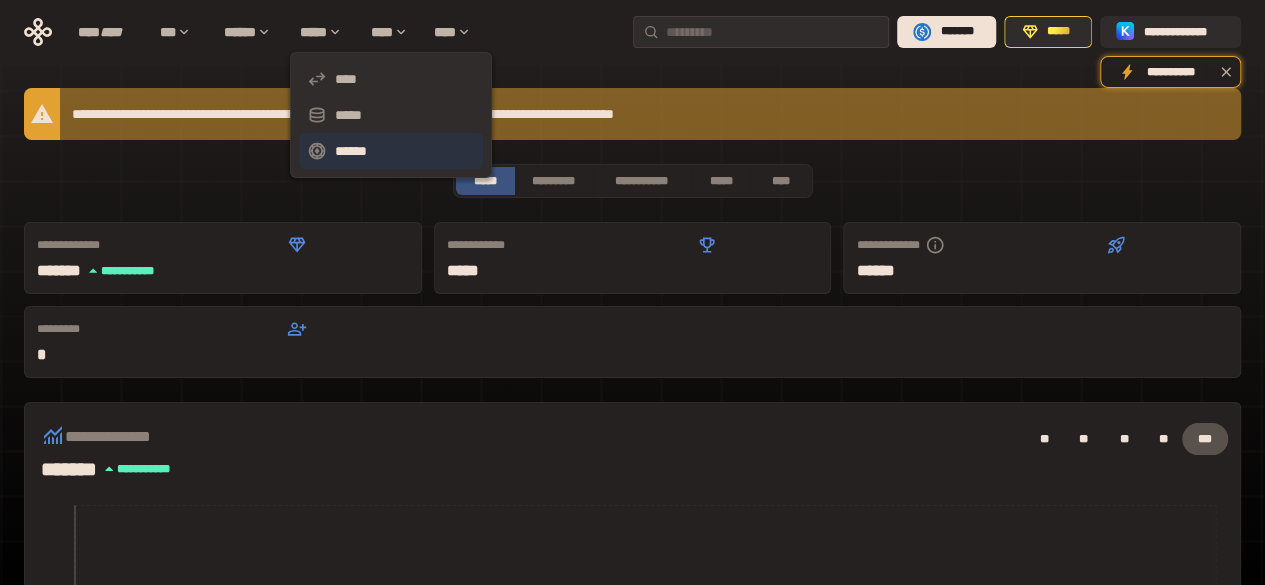 click on "******" at bounding box center (391, 151) 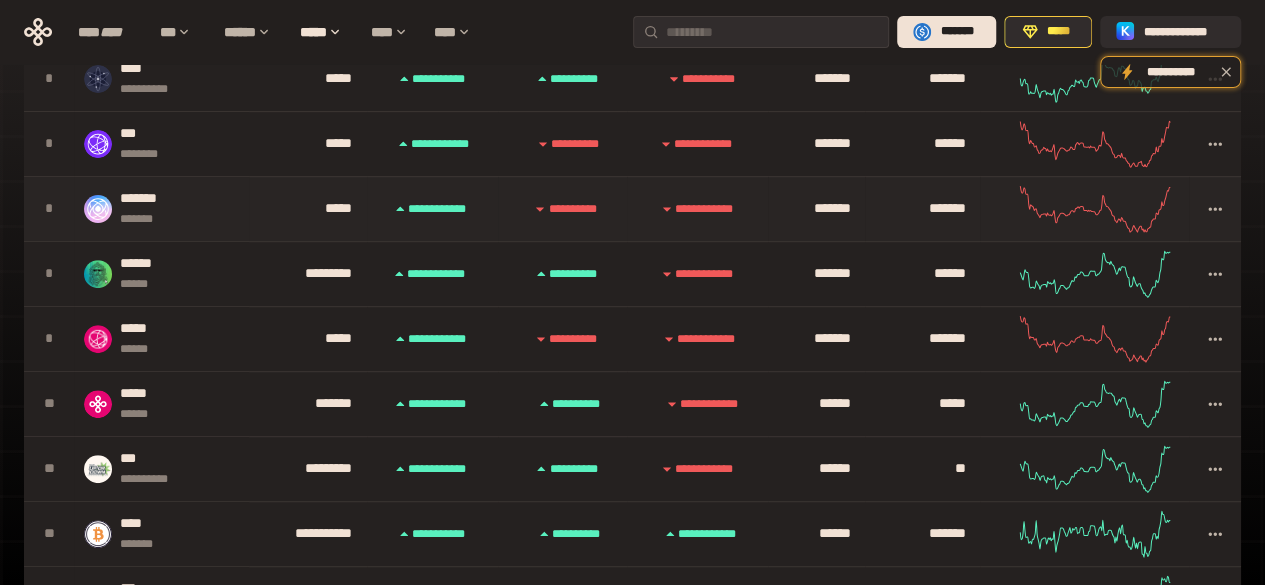 scroll, scrollTop: 500, scrollLeft: 0, axis: vertical 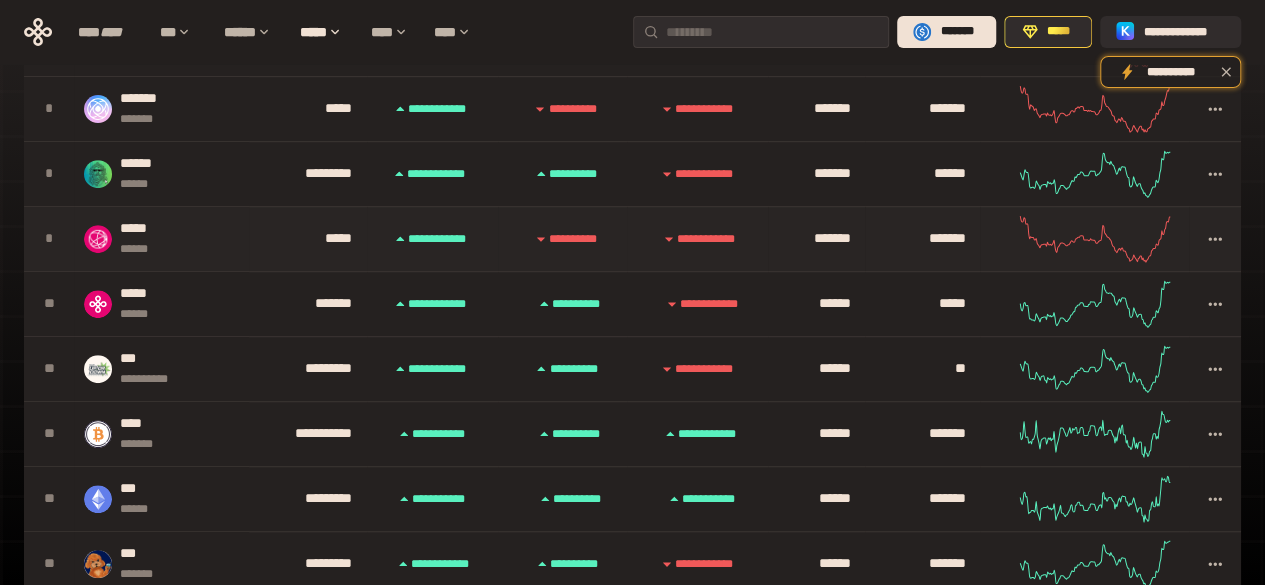 click 